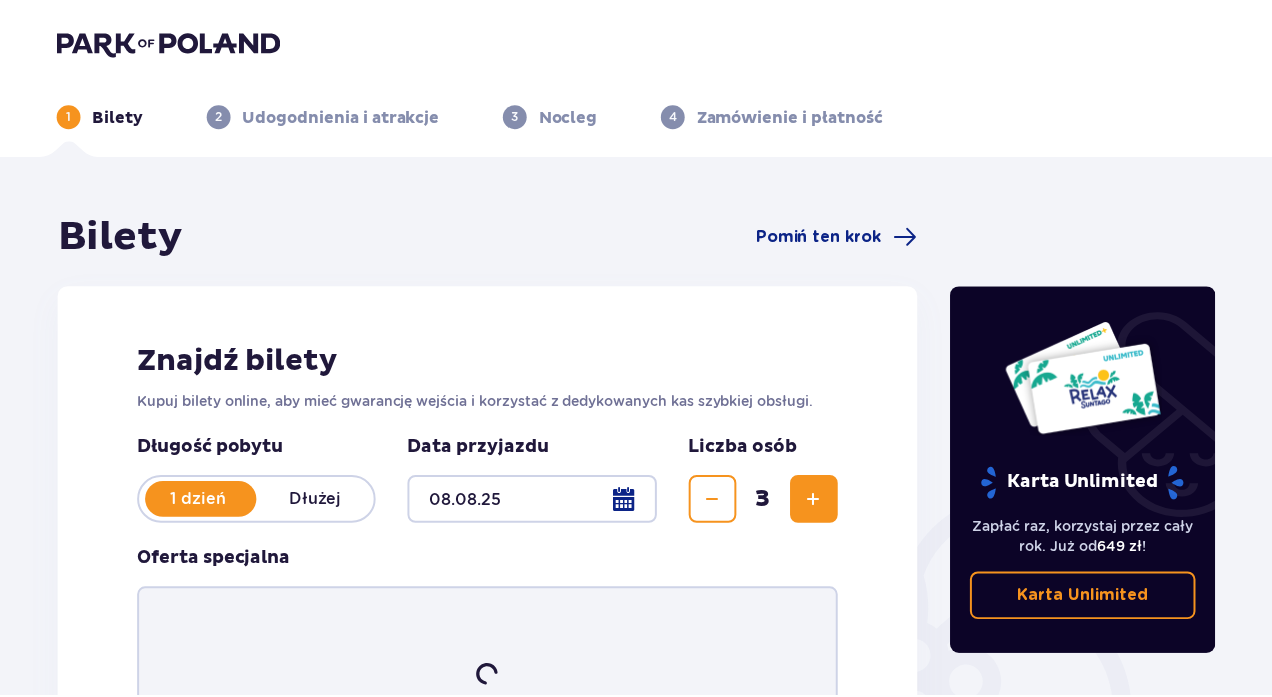 scroll, scrollTop: 0, scrollLeft: 0, axis: both 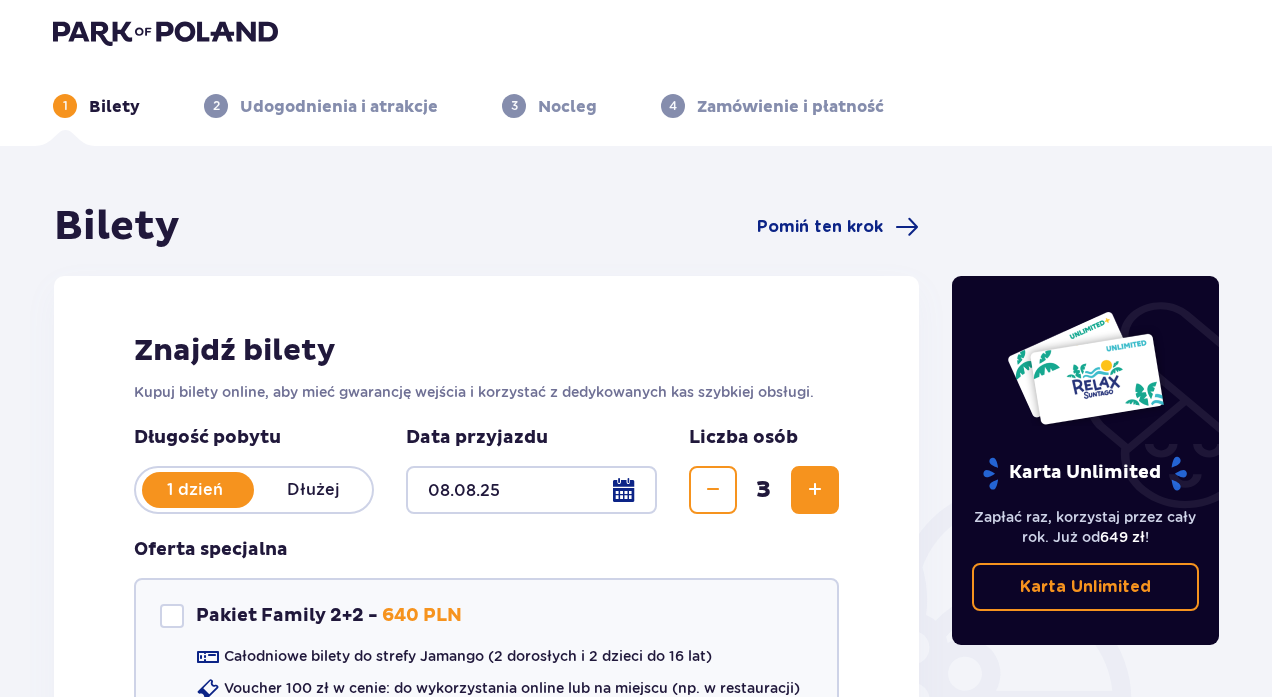click on "Bilety" at bounding box center [114, 107] 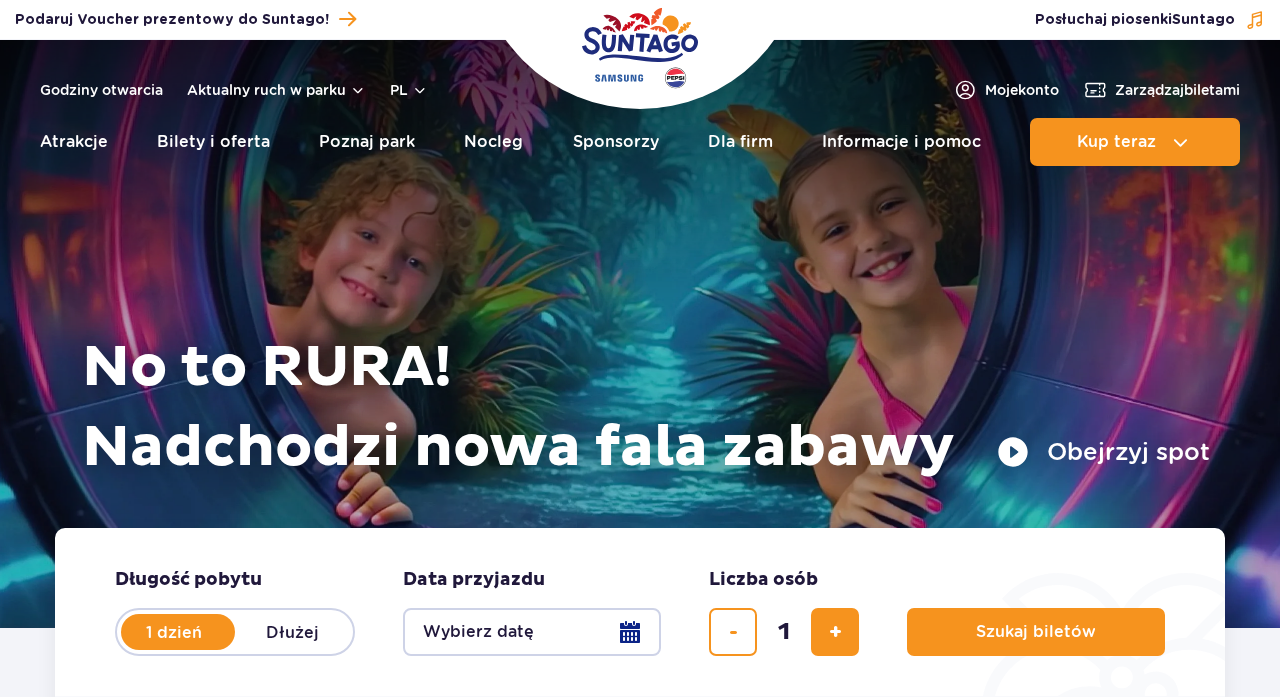 scroll, scrollTop: 0, scrollLeft: 0, axis: both 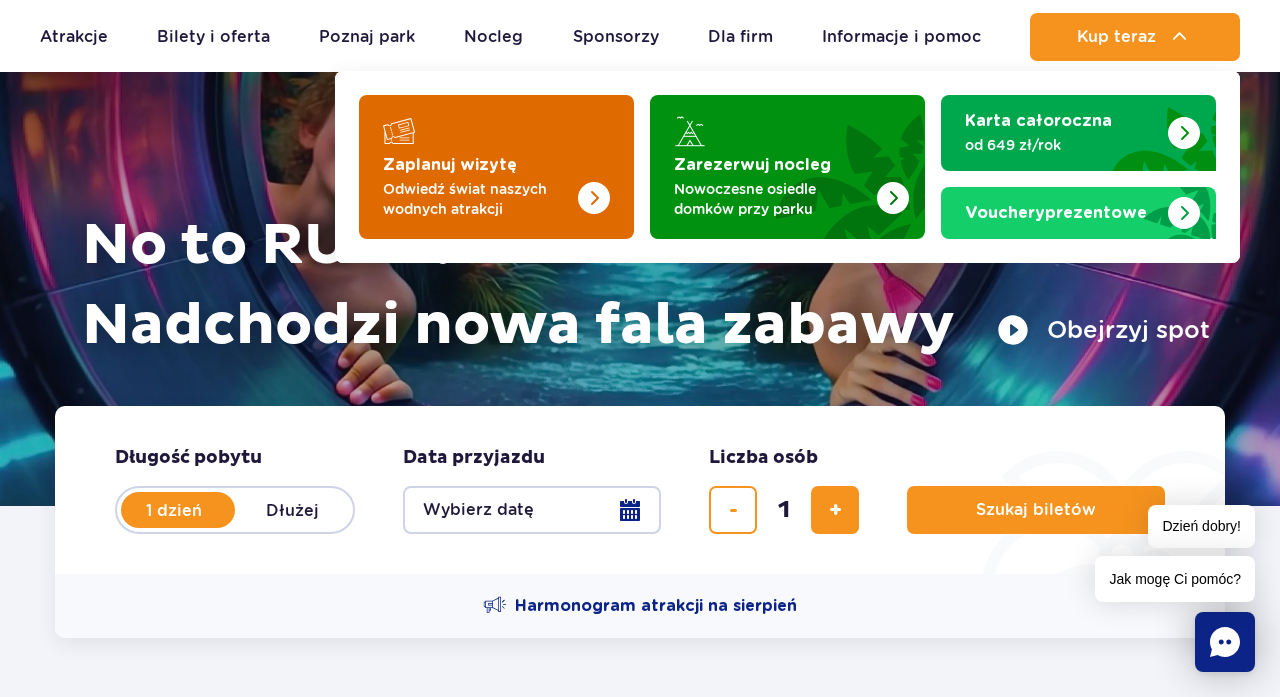 click on "Zaplanuj wizytę" at bounding box center (450, 165) 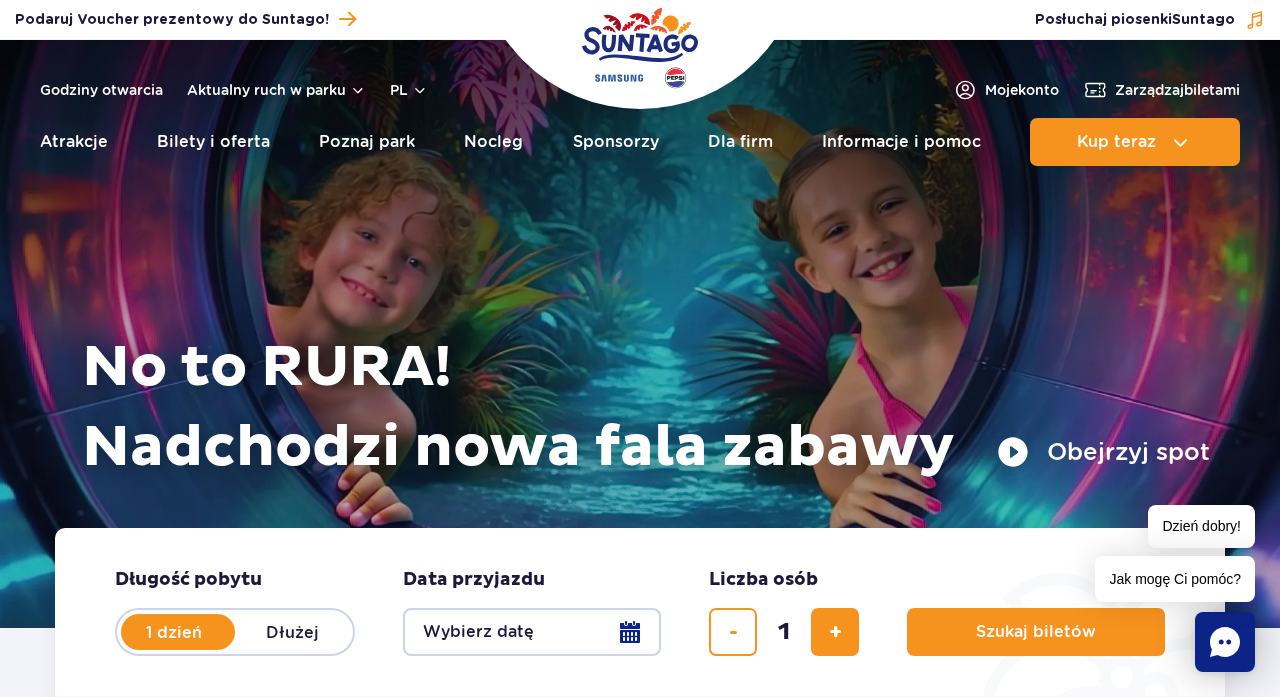 scroll, scrollTop: 0, scrollLeft: 0, axis: both 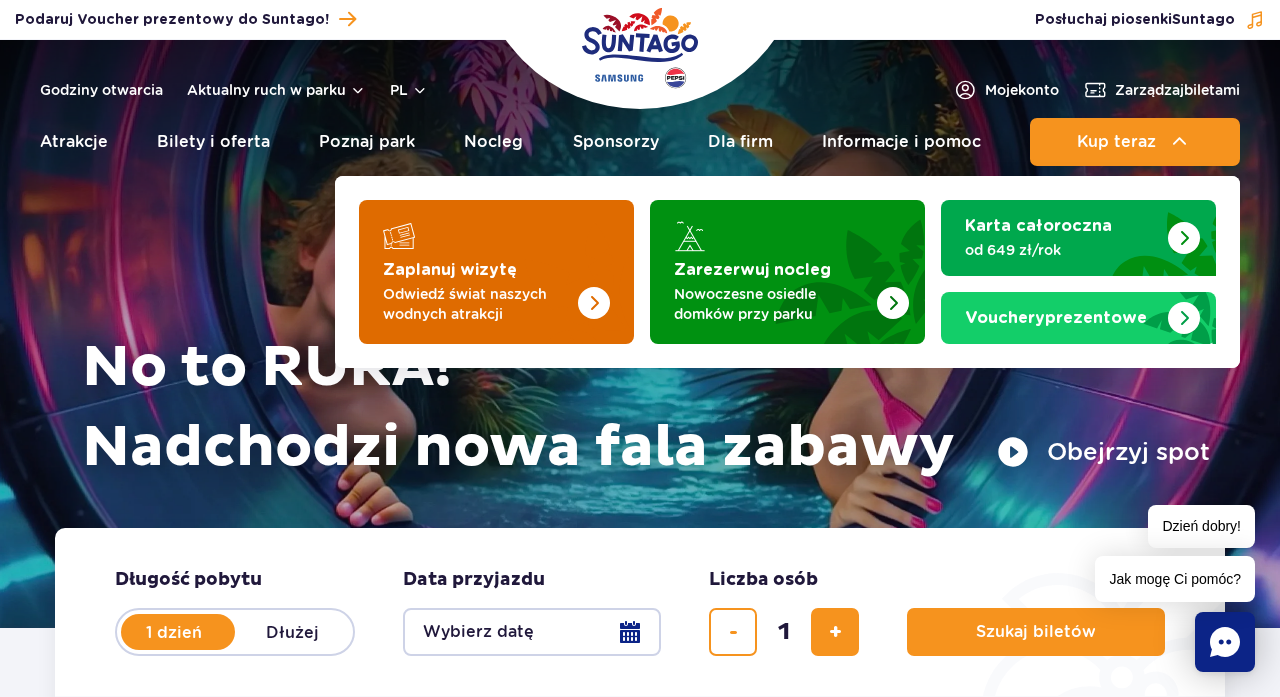 click at bounding box center (554, 266) 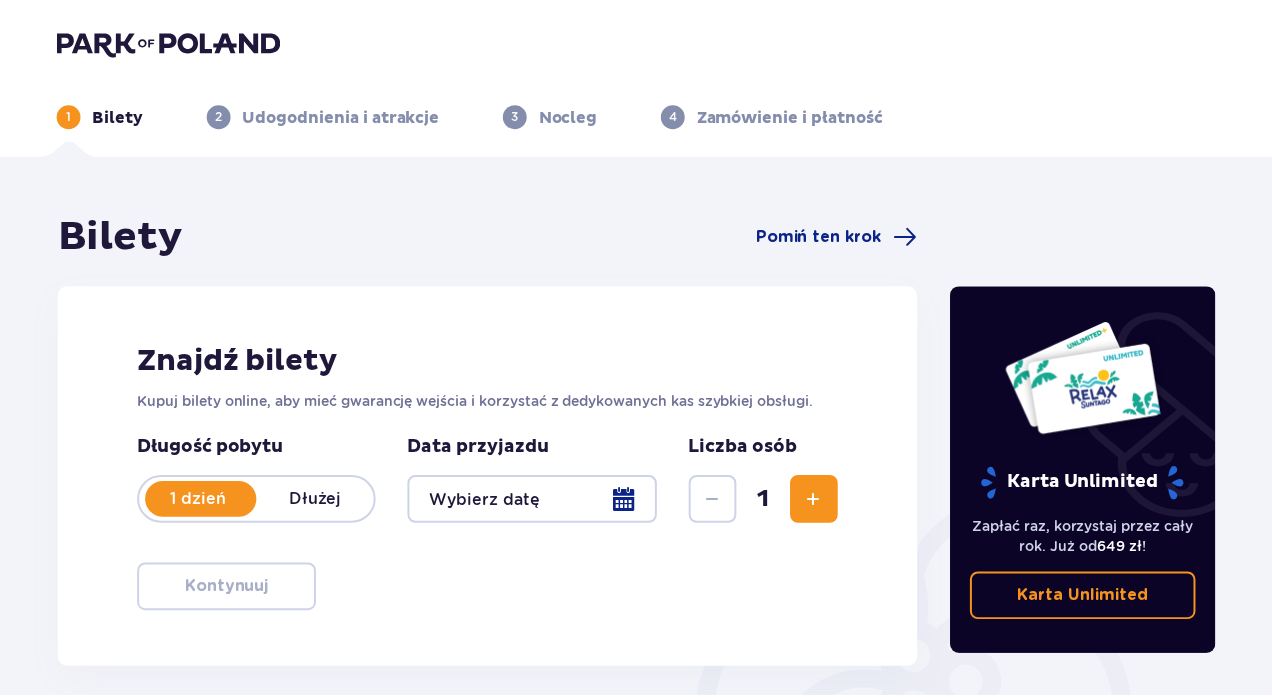 scroll, scrollTop: 0, scrollLeft: 0, axis: both 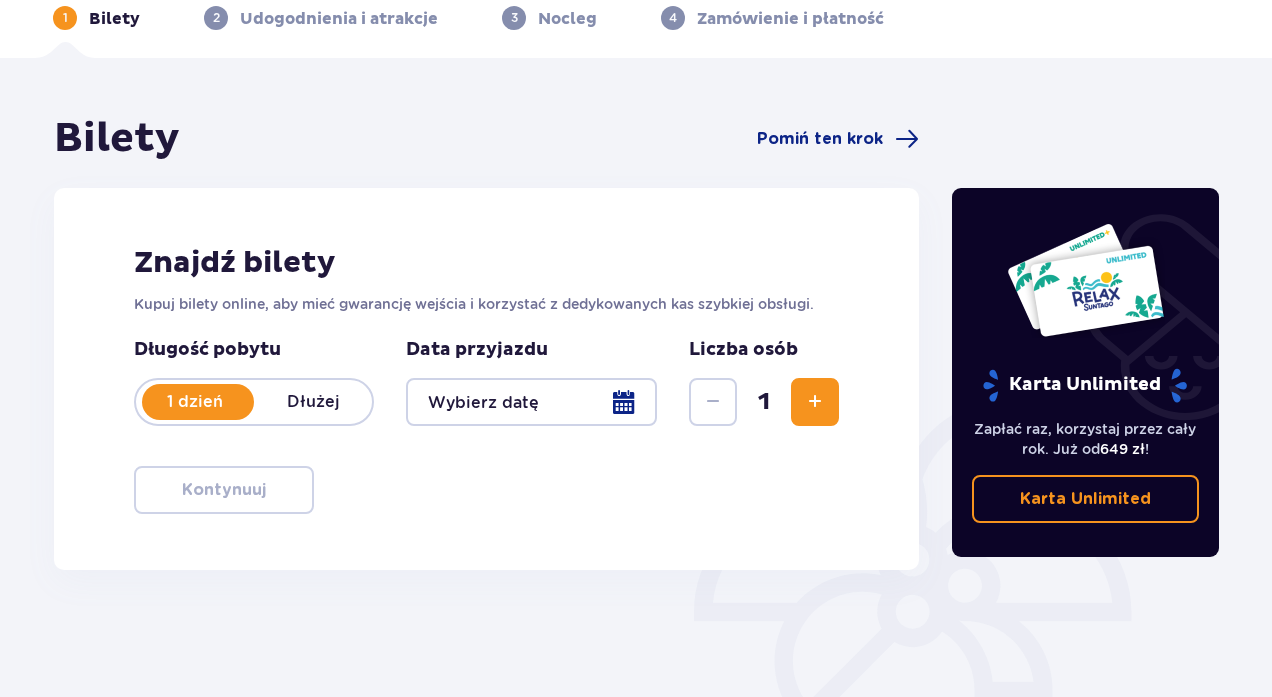 click at bounding box center [531, 402] 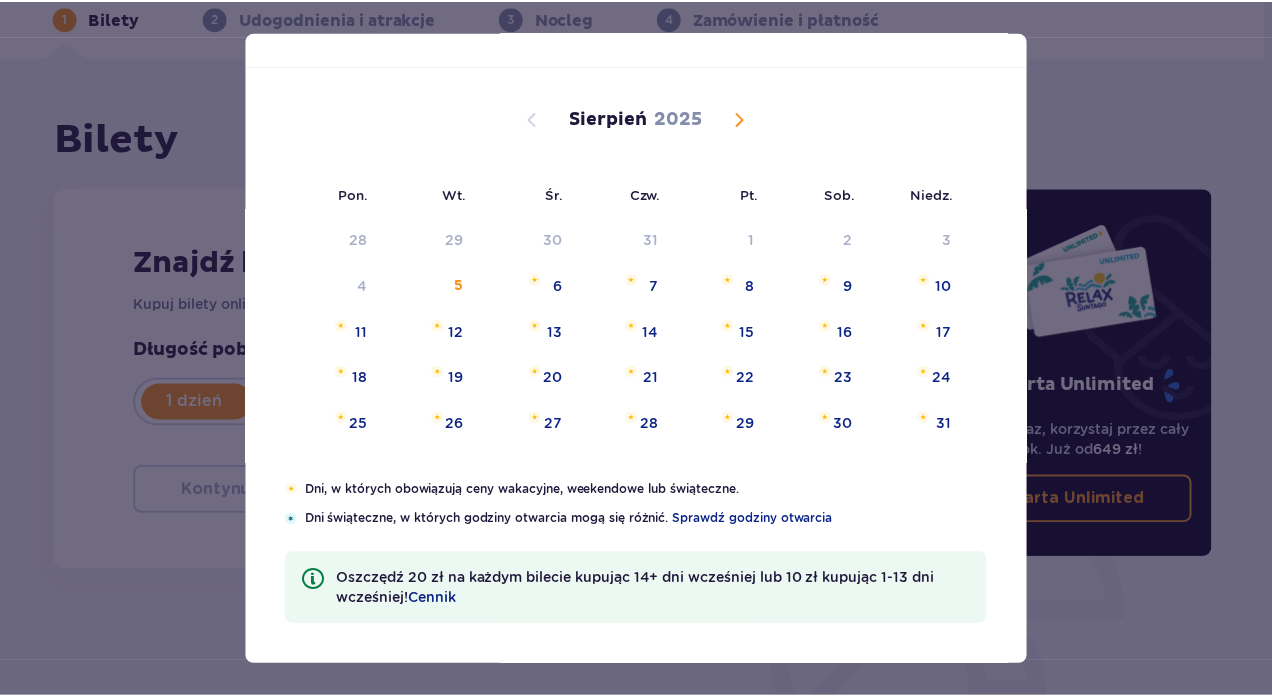 scroll, scrollTop: 0, scrollLeft: 0, axis: both 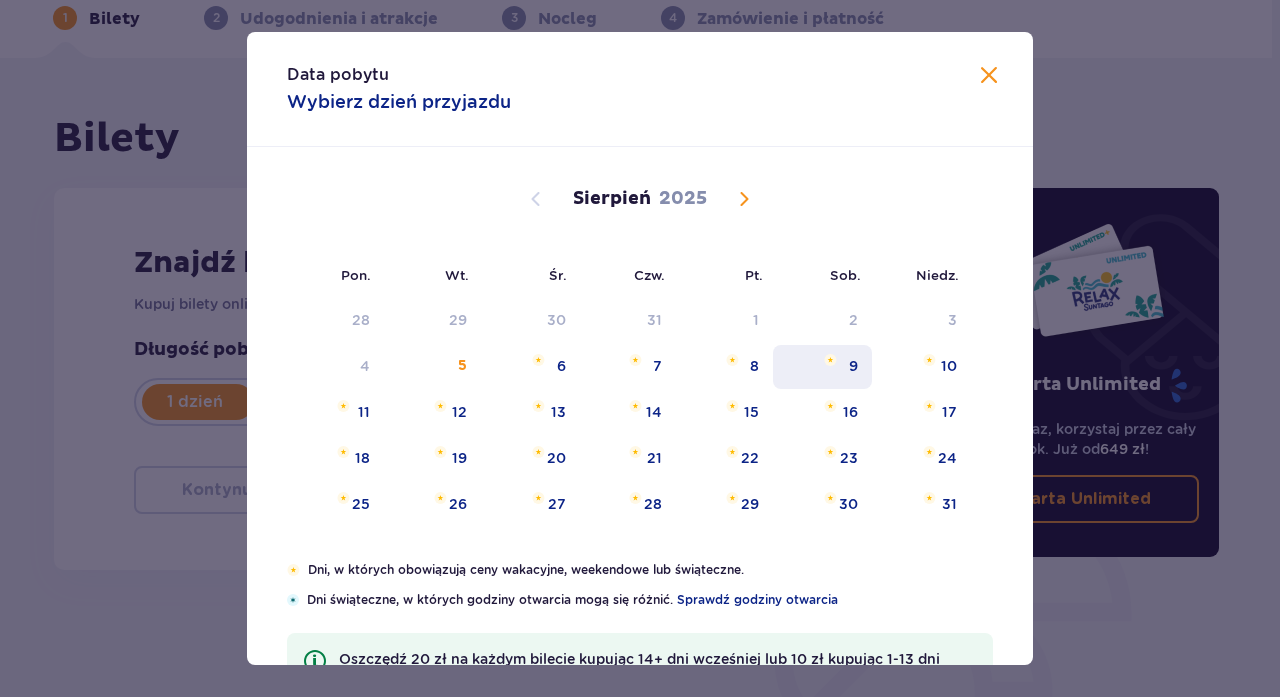 click on "9" at bounding box center [822, 367] 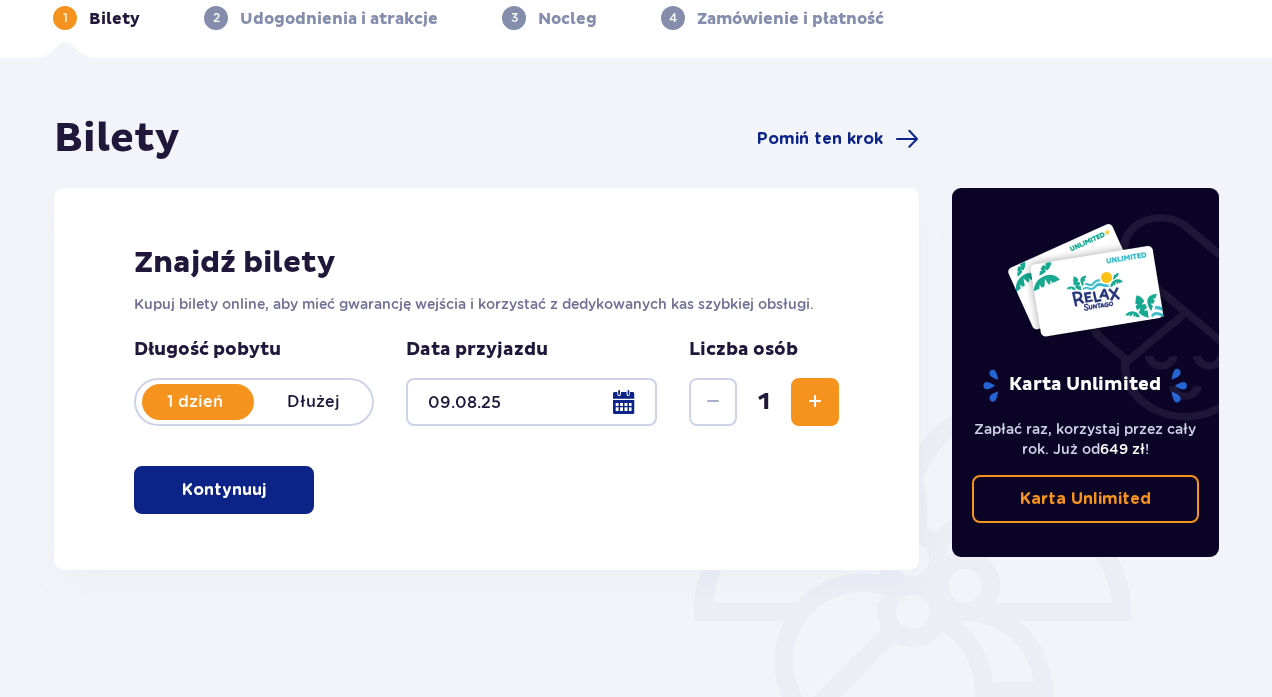 click at bounding box center [531, 402] 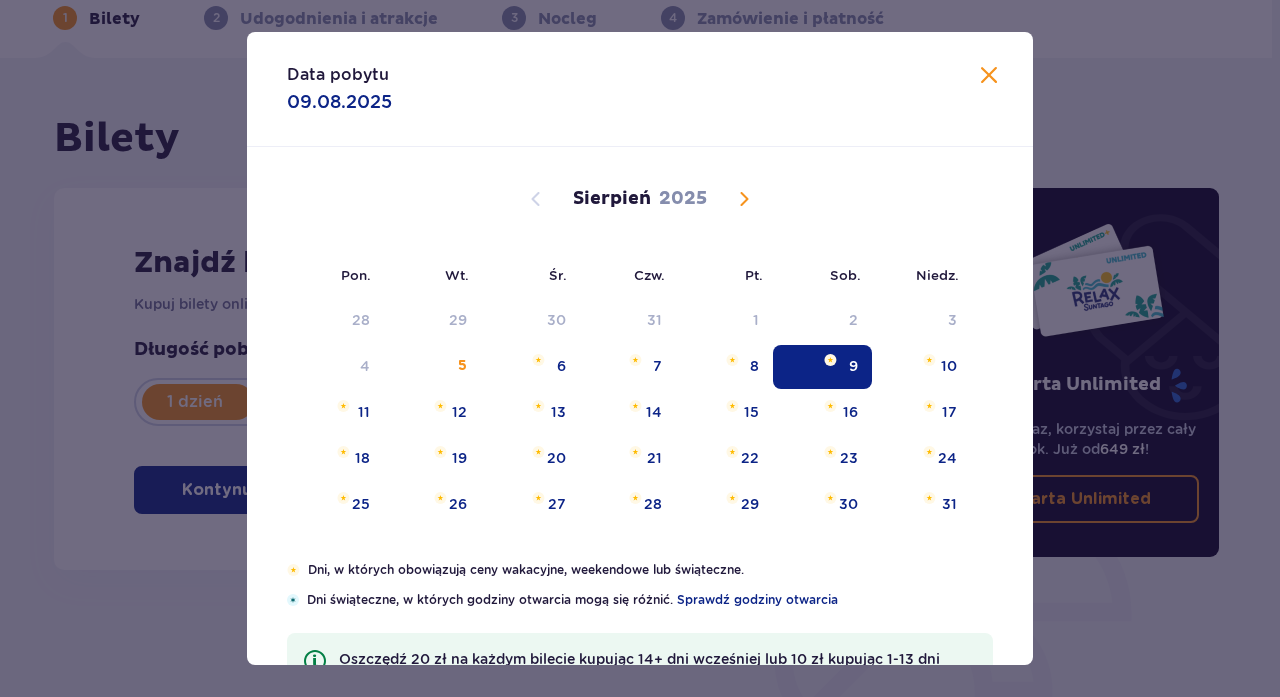 click on "9" at bounding box center [822, 367] 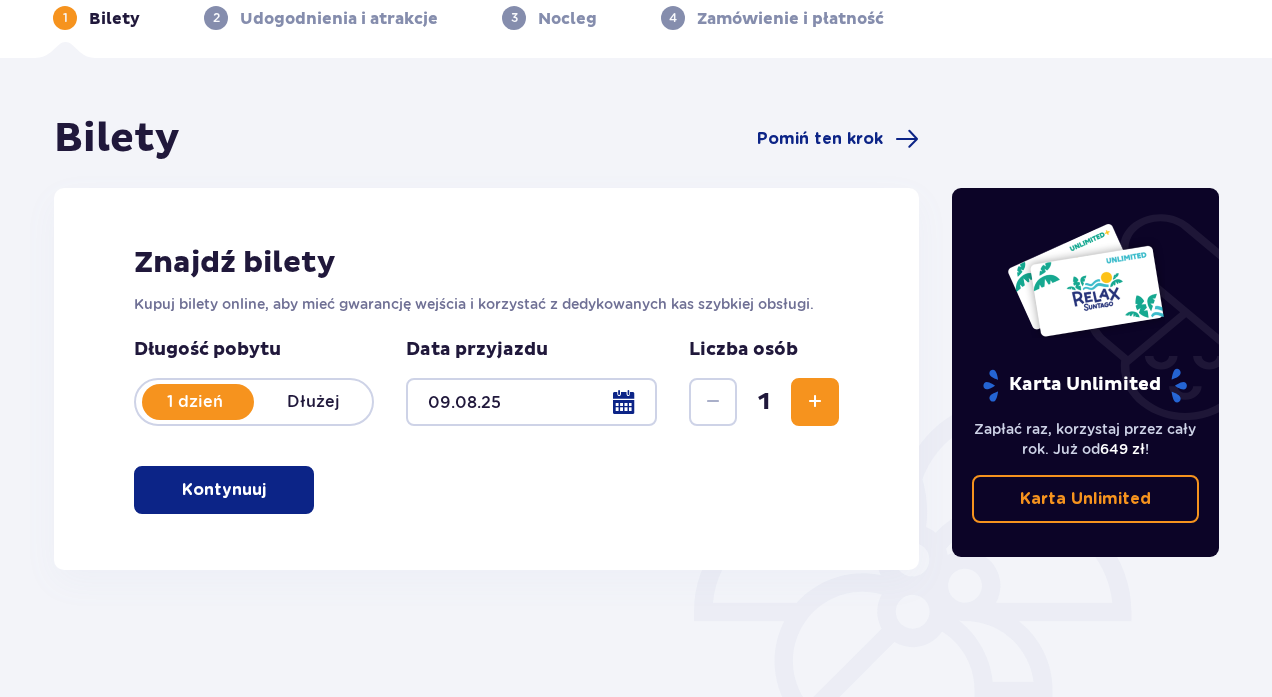 click on "1 dzień Dłużej" at bounding box center [254, 402] 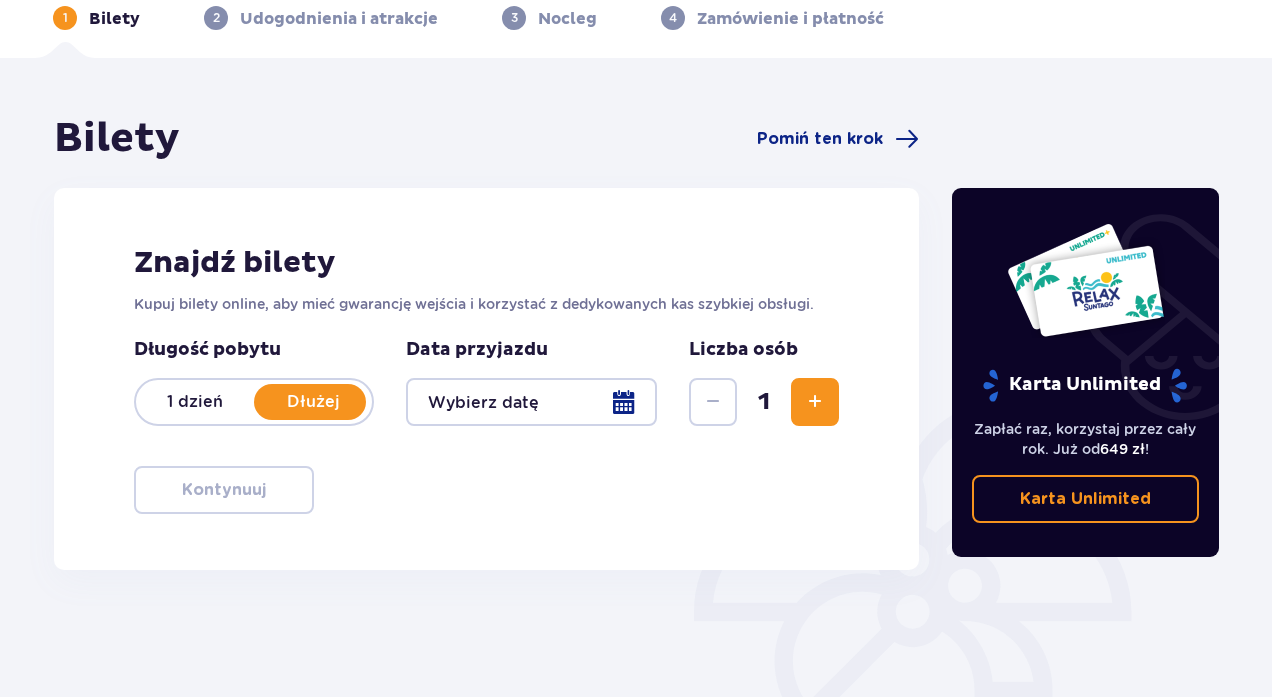 click at bounding box center [531, 402] 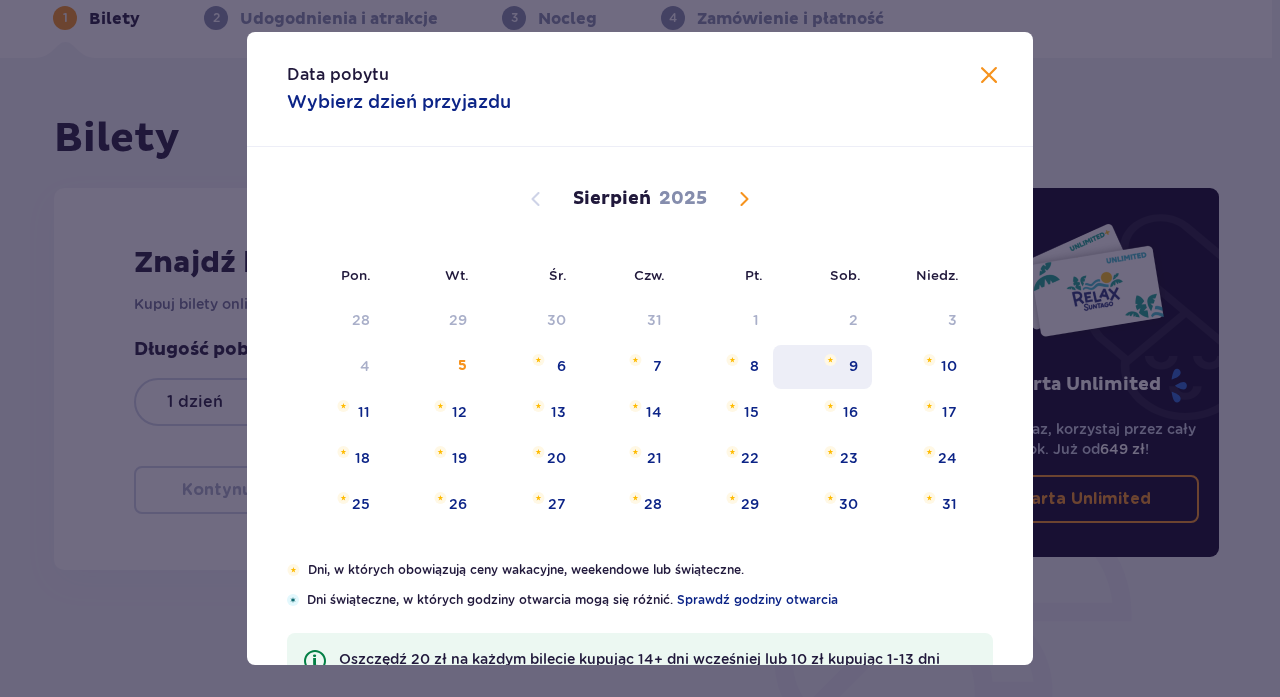 click on "9" at bounding box center [853, 366] 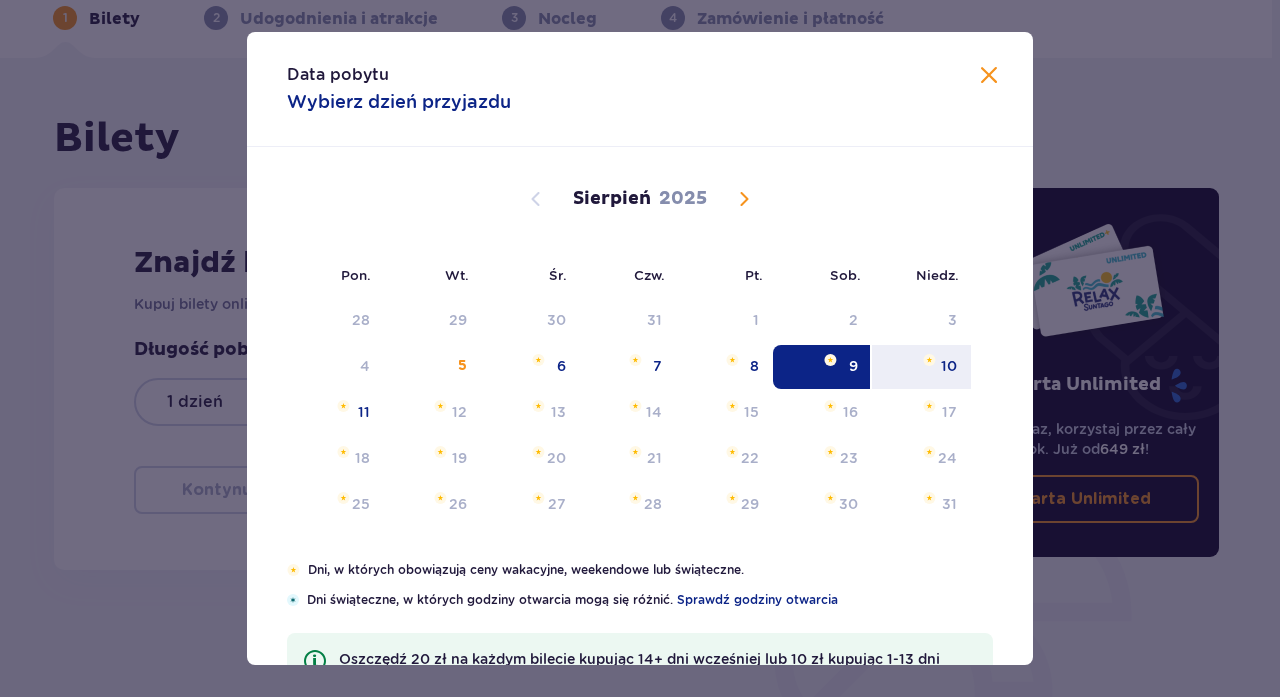 click on "Lipiec 2025 30 1 2 3 4 5 6 7 8 9 10 11 12 13 14 15 16 17 18 19 20 21 22 23 24 25 26 27 28 29 30 31 1 2 3 Sierpień 2025 28 29 30 31 1 2 3 4 5 6 7 8 9 10 11 12 13 14 15 16 17 18 19 20 21 22 23 24 25 26 27 28 29 30 31 Wrzesień 2025 1 2 3 4 5 6 7 8 9 10 11 12 13 14 15 16 17 18 19 20 21 22 23 24 25 26 27 28 29 30 1 2 3 4 5" at bounding box center (640, 529) 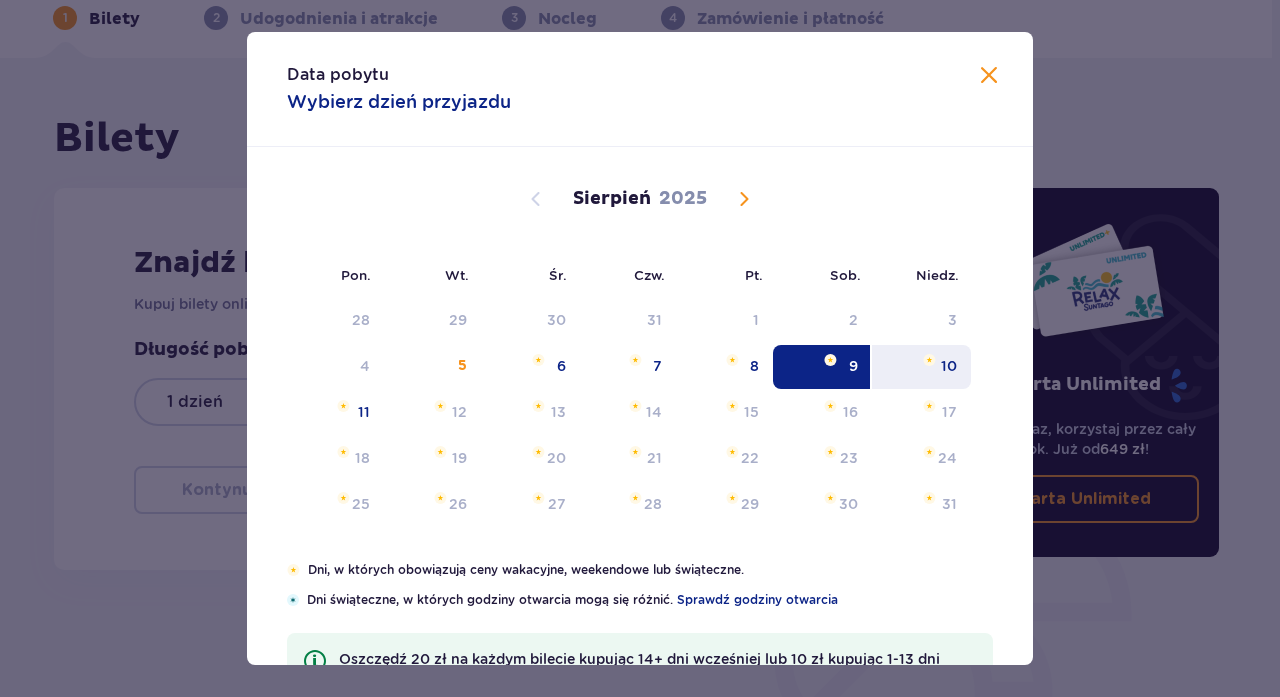 click at bounding box center (929, 360) 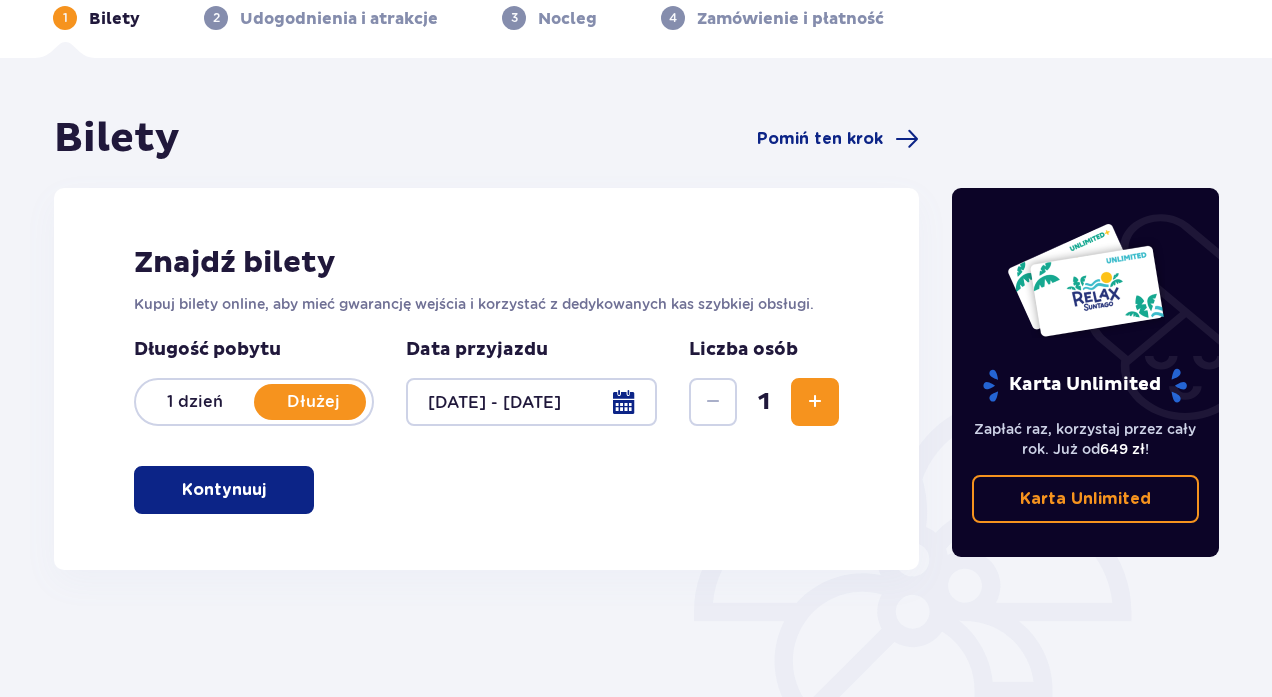 click at bounding box center [815, 402] 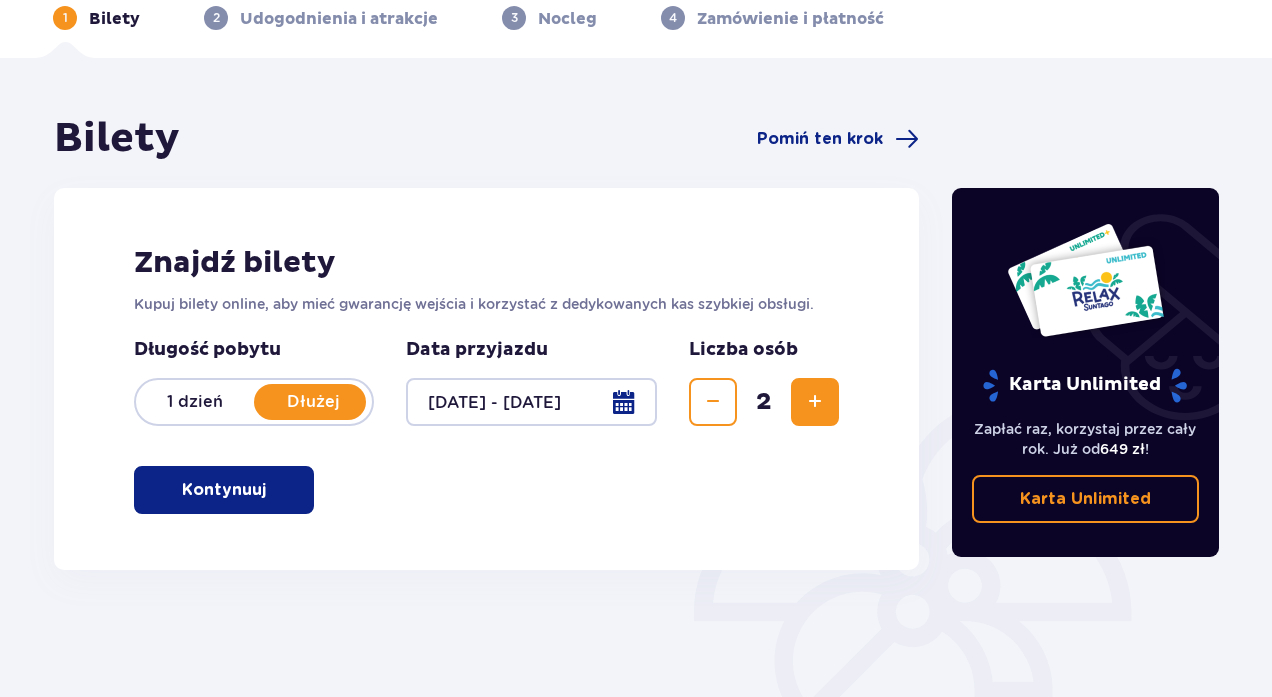 click at bounding box center [815, 402] 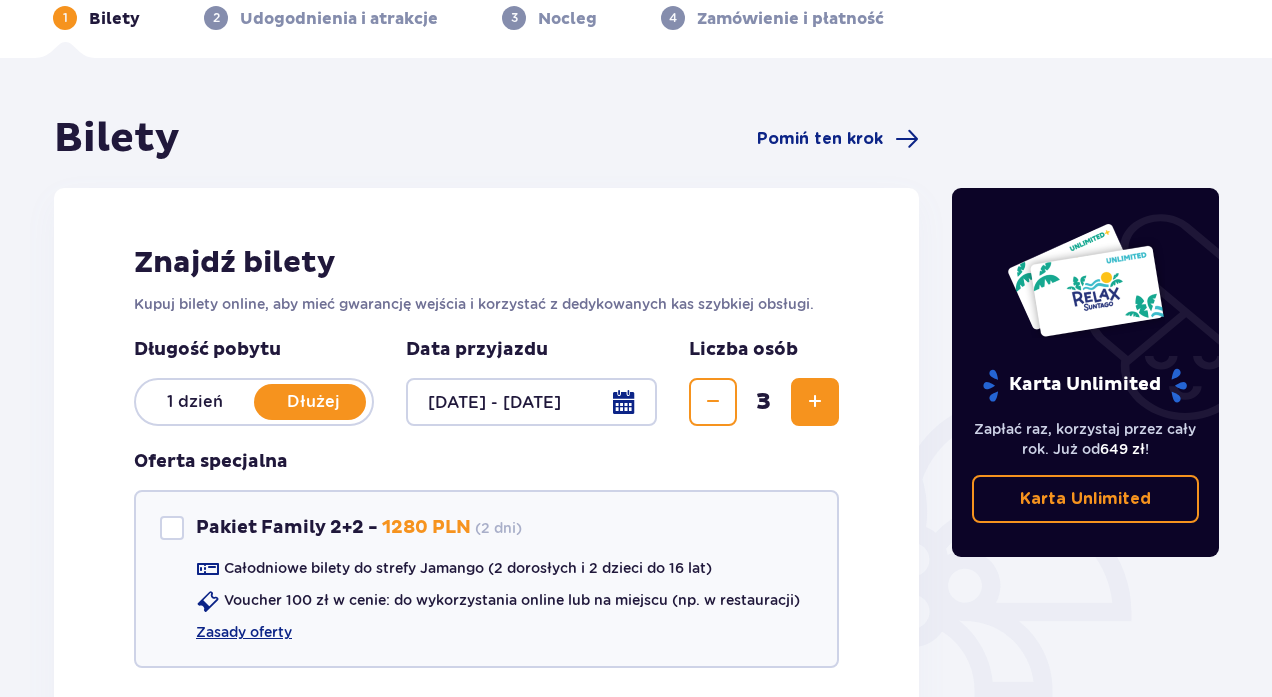 click at bounding box center (815, 402) 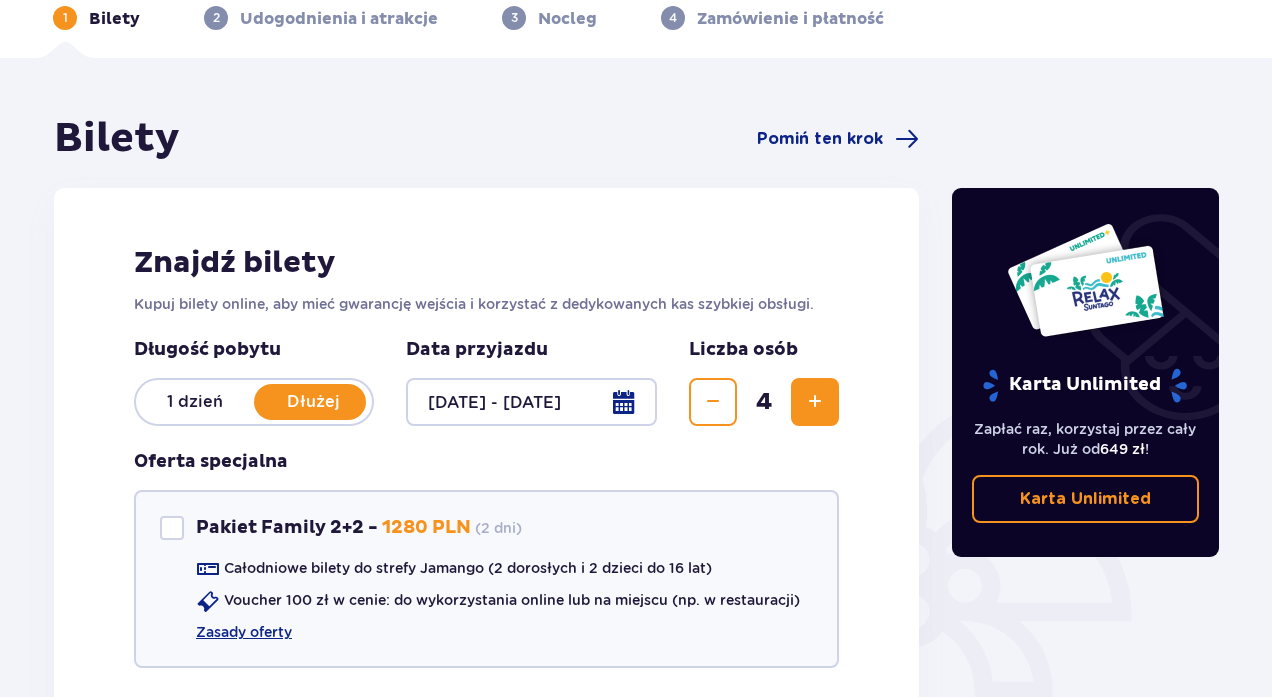 click at bounding box center [815, 402] 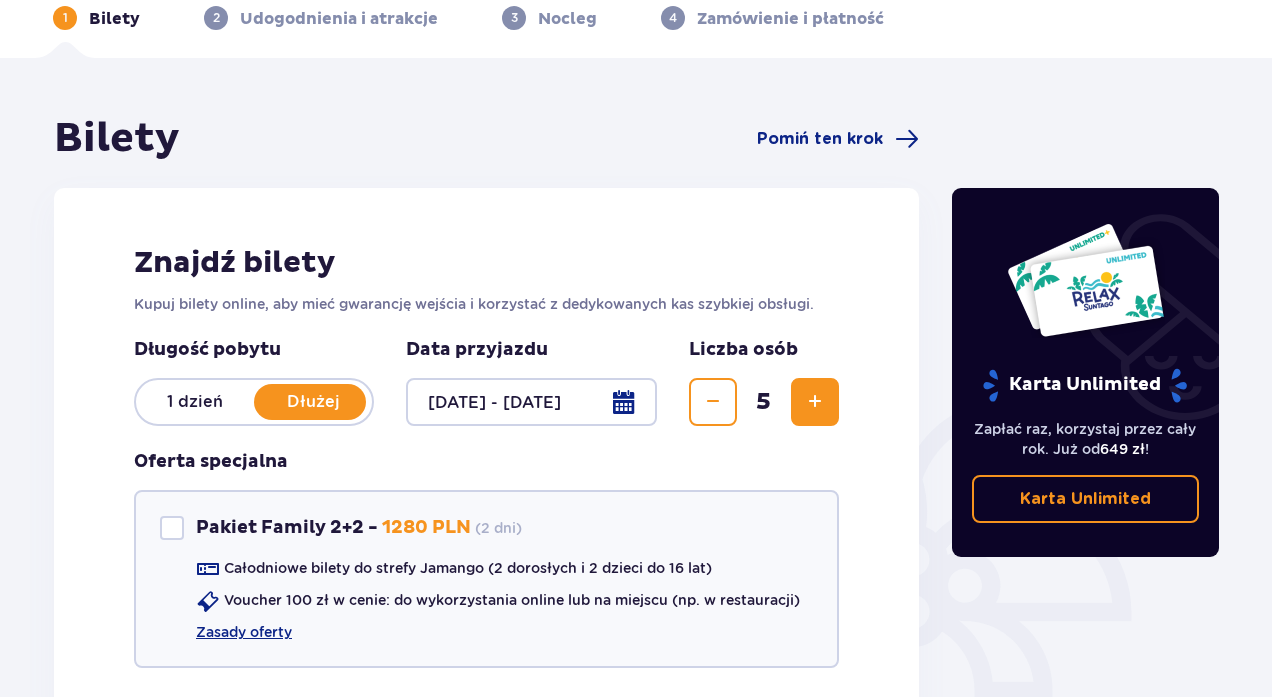 click at bounding box center (713, 402) 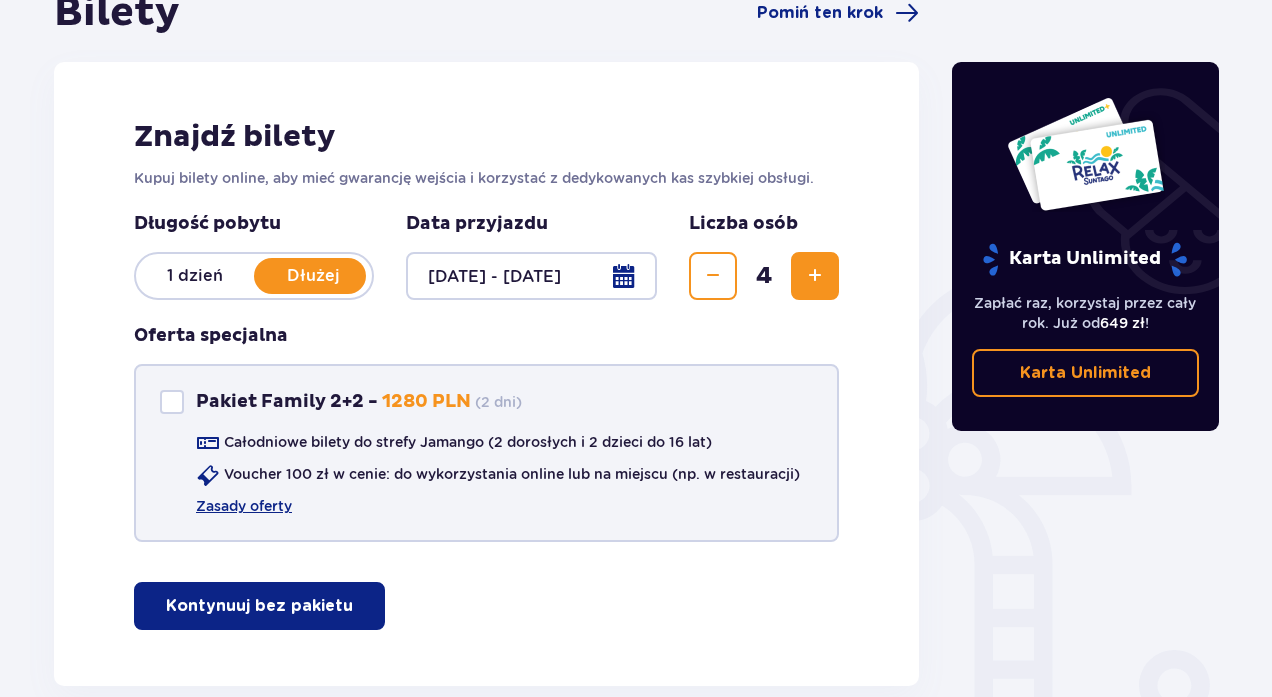 scroll, scrollTop: 215, scrollLeft: 0, axis: vertical 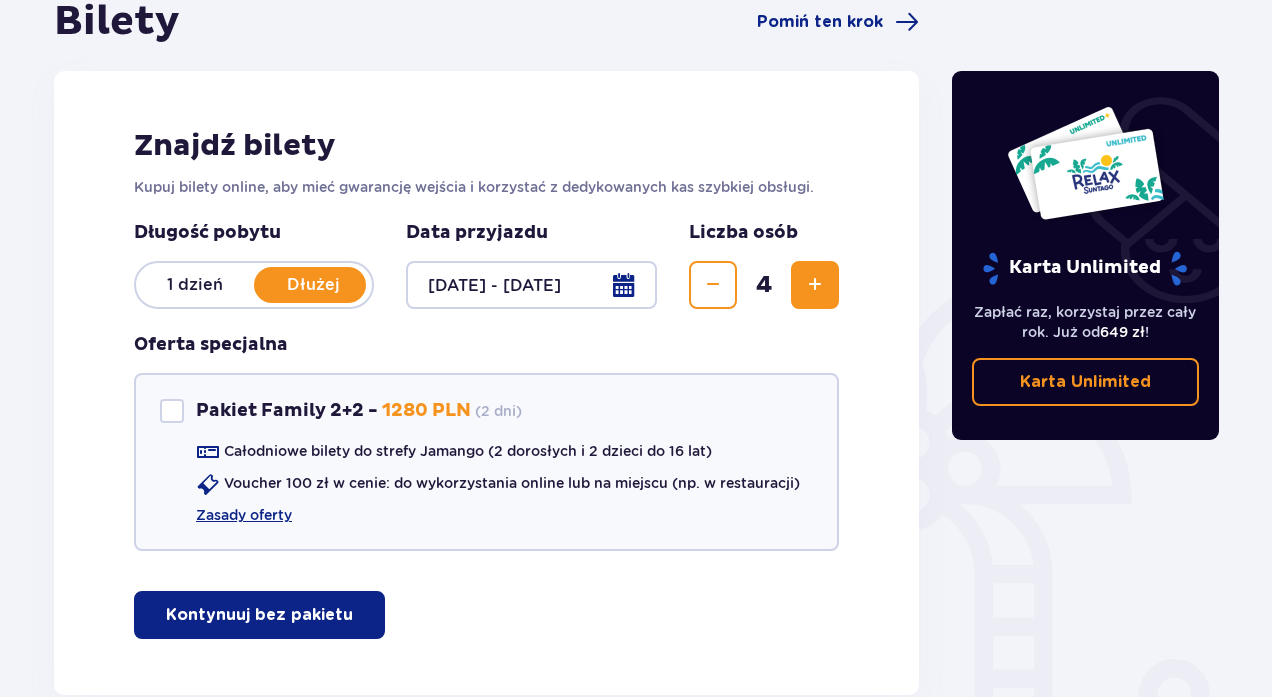 click on "Kontynuuj bez pakietu" at bounding box center (259, 615) 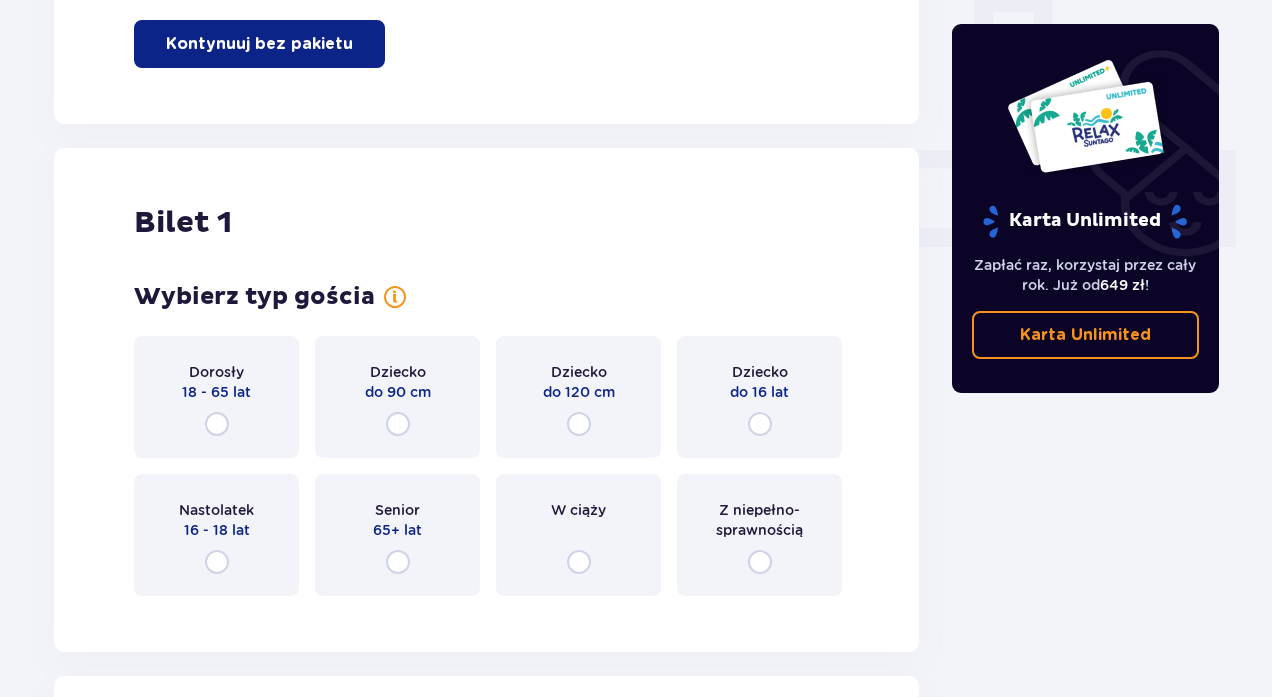 scroll, scrollTop: 778, scrollLeft: 0, axis: vertical 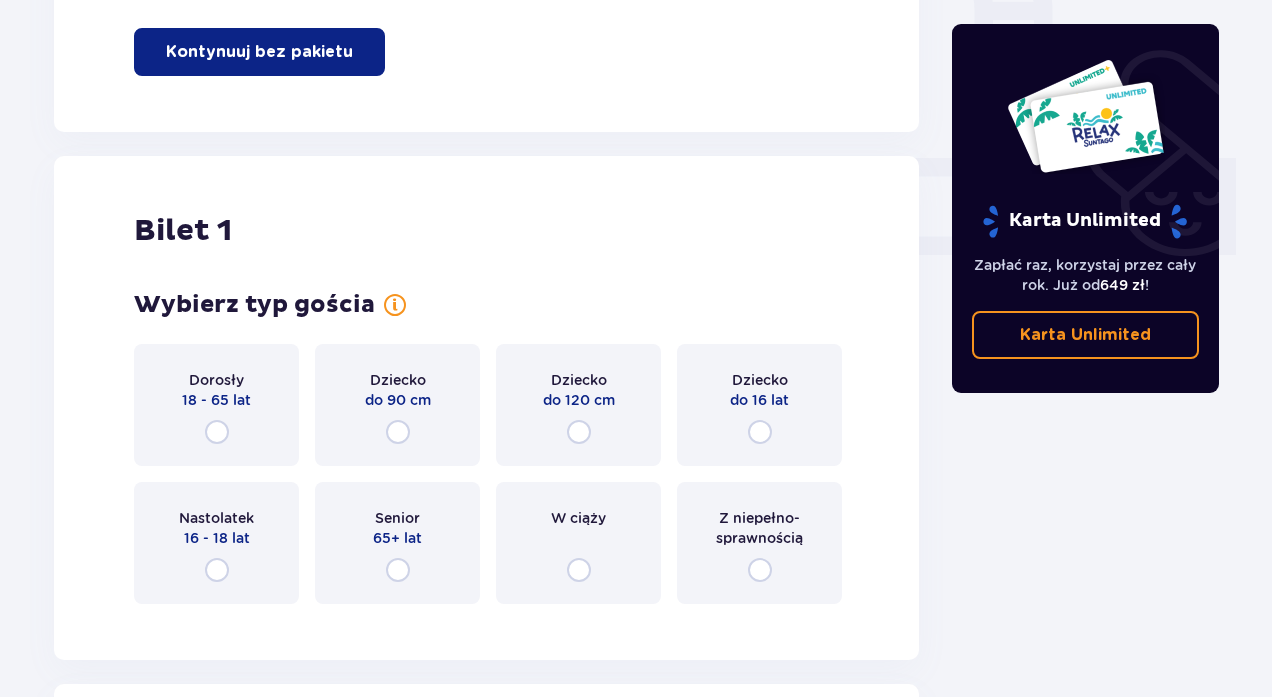 click at bounding box center [217, 432] 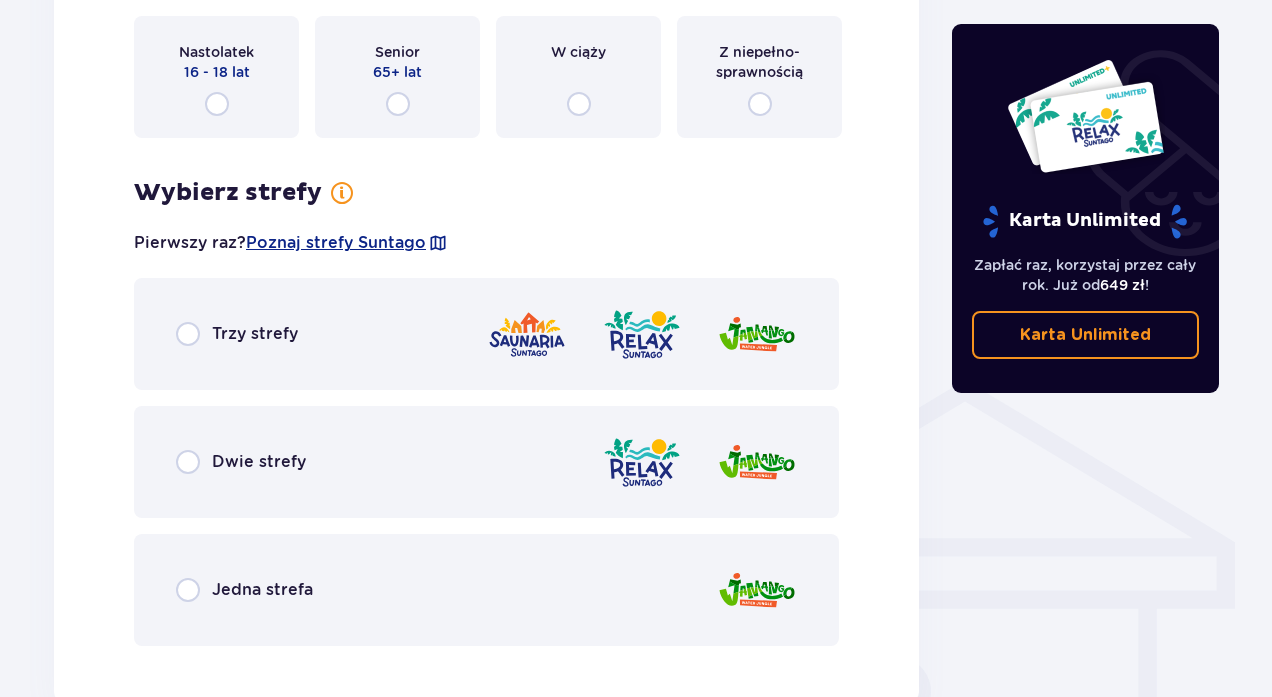 scroll, scrollTop: 1224, scrollLeft: 0, axis: vertical 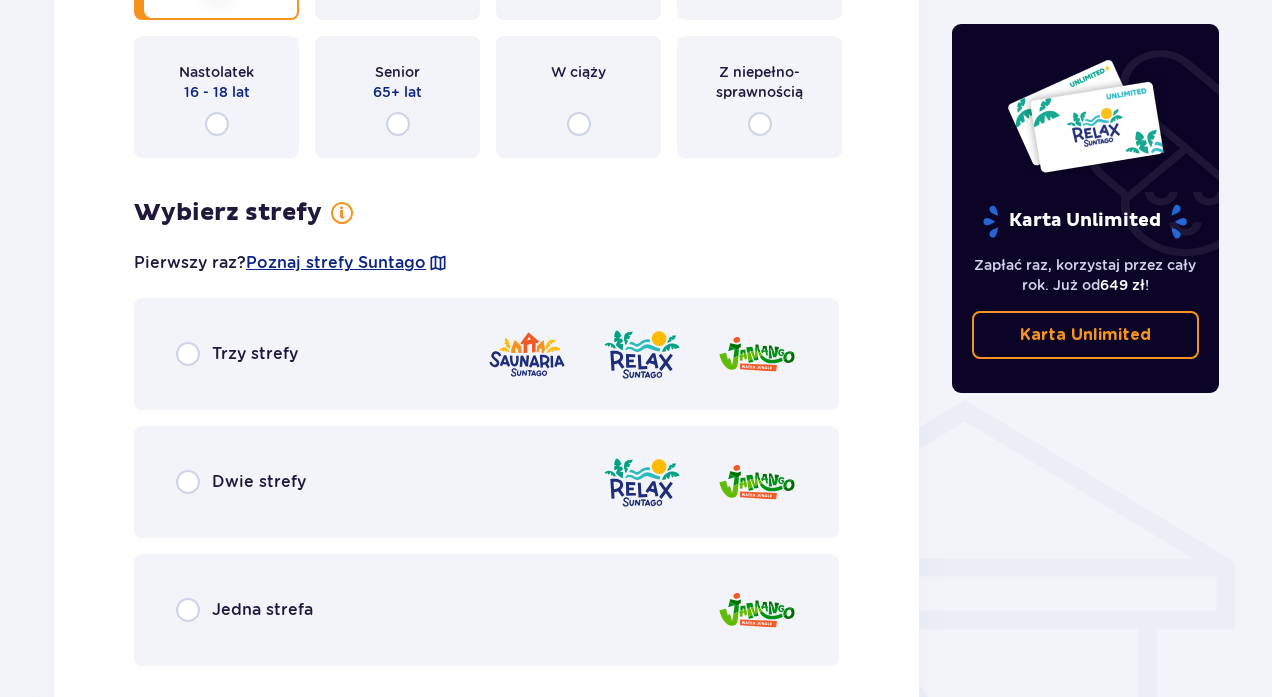 click at bounding box center (188, 354) 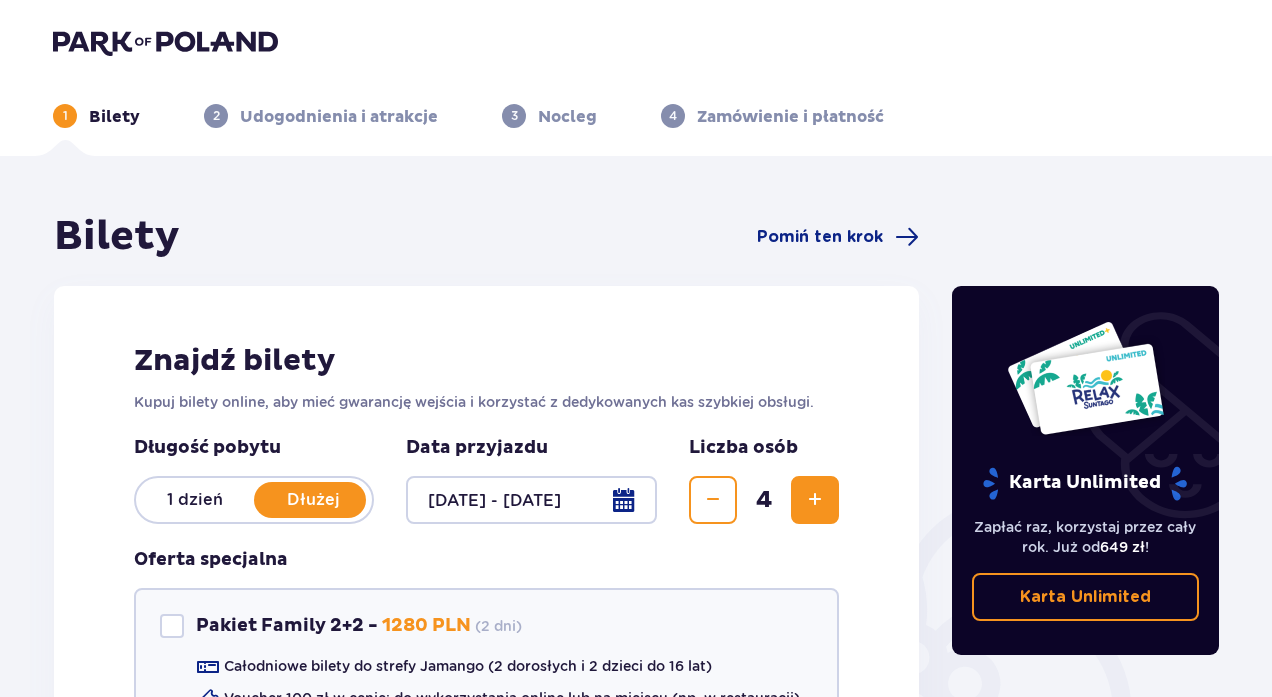 scroll, scrollTop: 0, scrollLeft: 0, axis: both 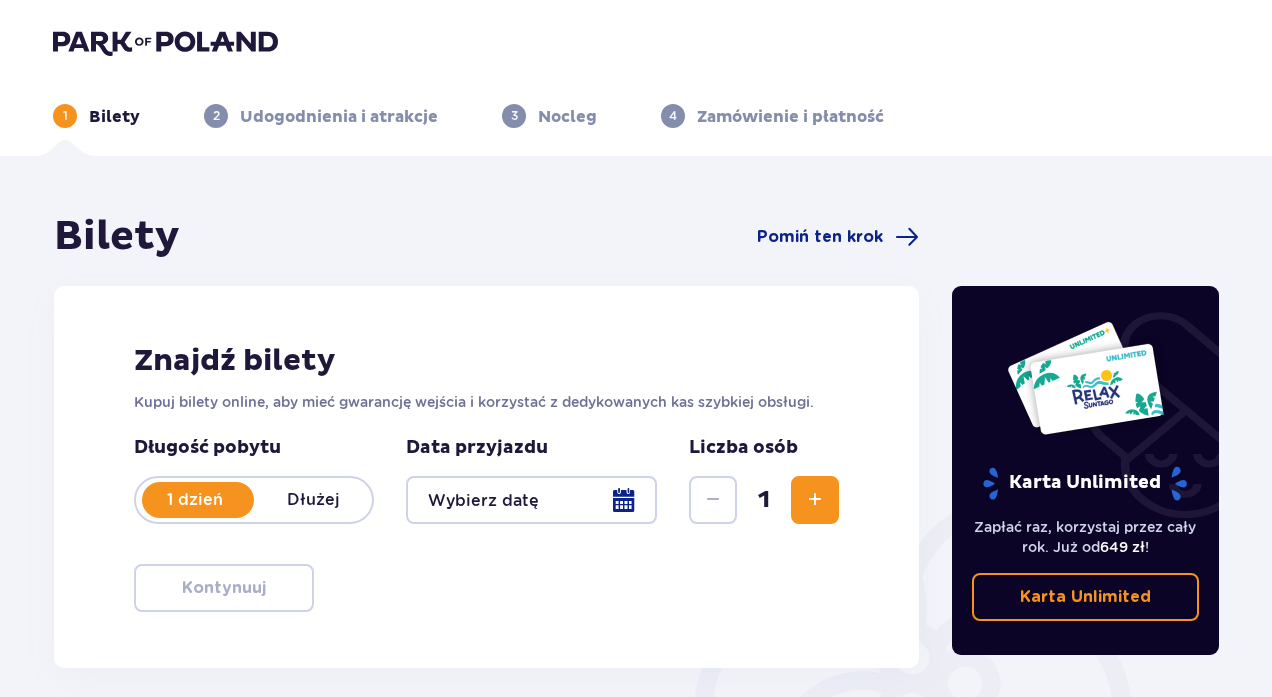 click at bounding box center [531, 500] 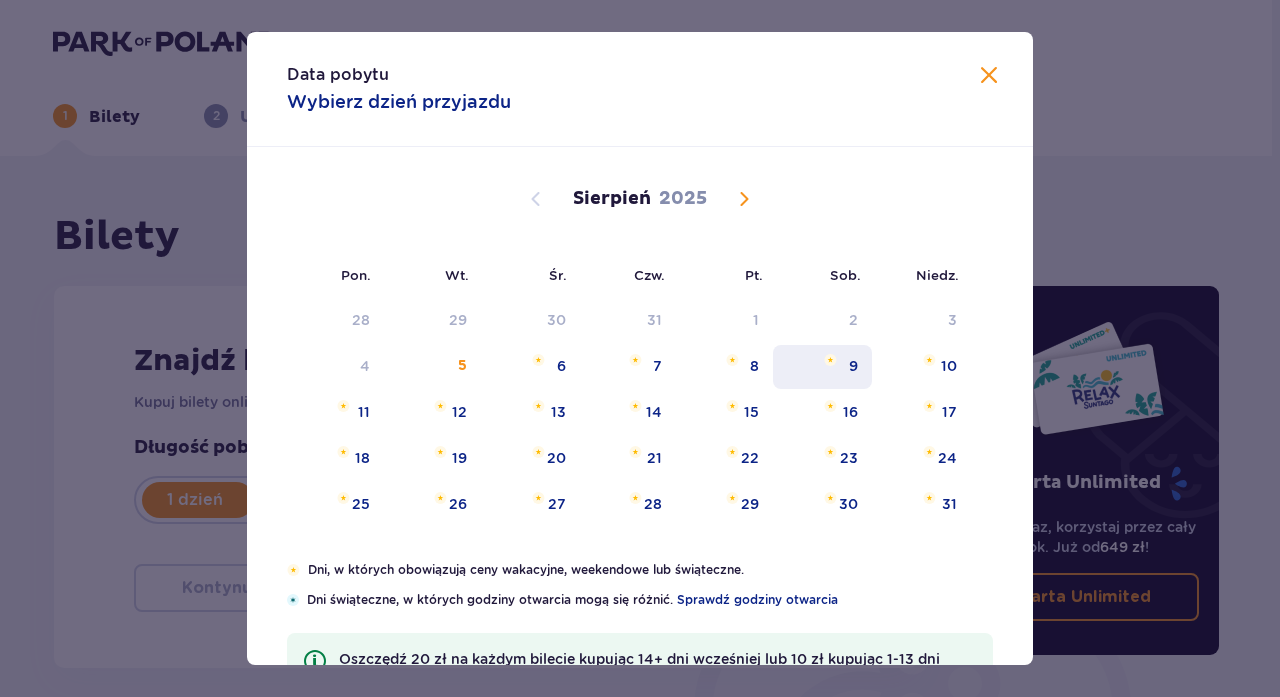 click on "9" at bounding box center (822, 367) 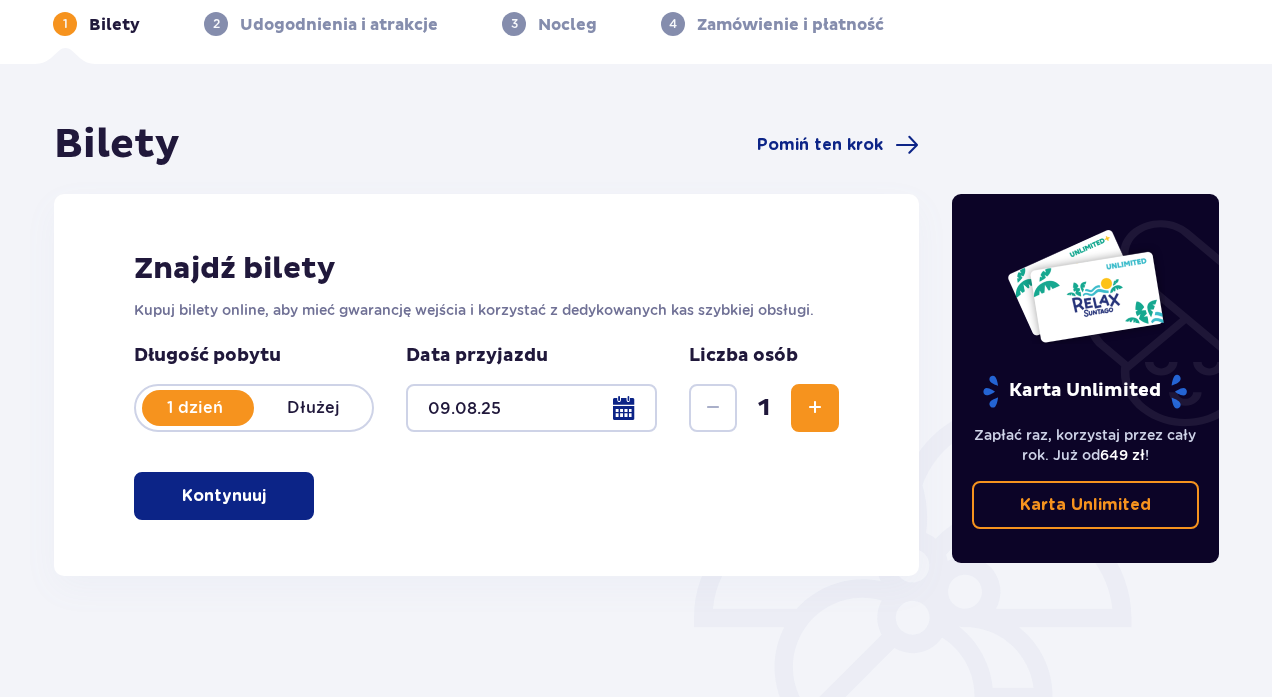scroll, scrollTop: 96, scrollLeft: 0, axis: vertical 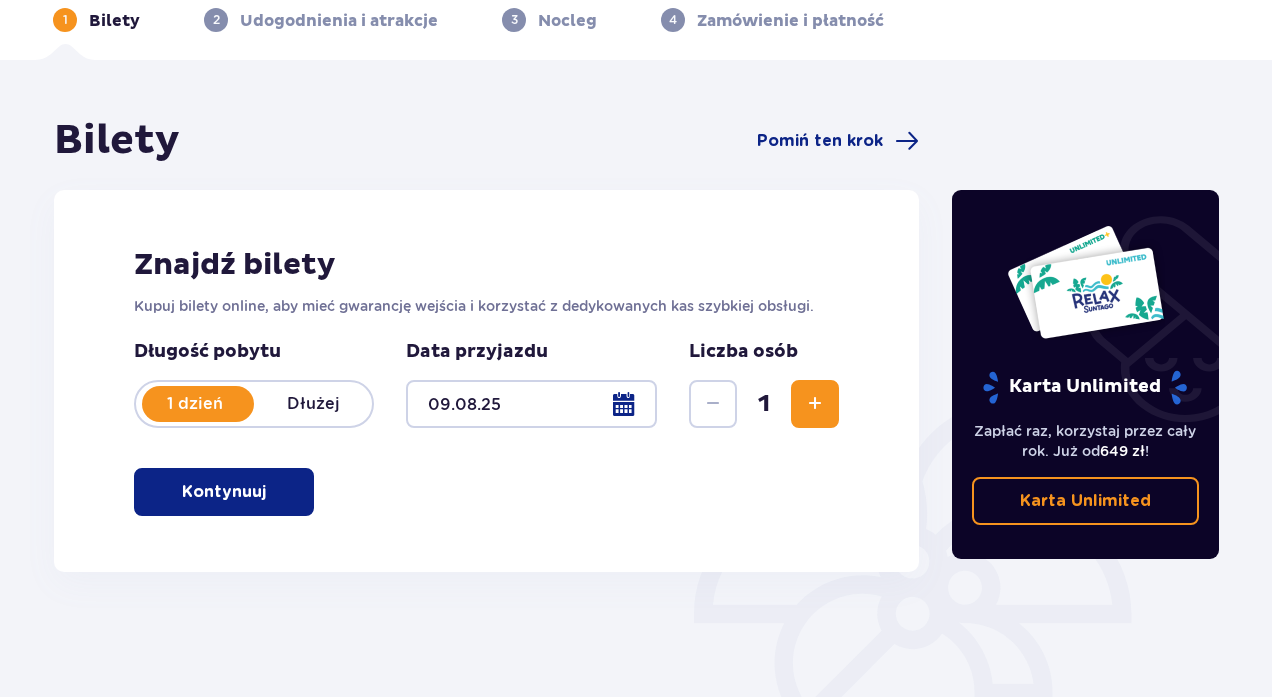 click on "Kontynuuj" at bounding box center (224, 492) 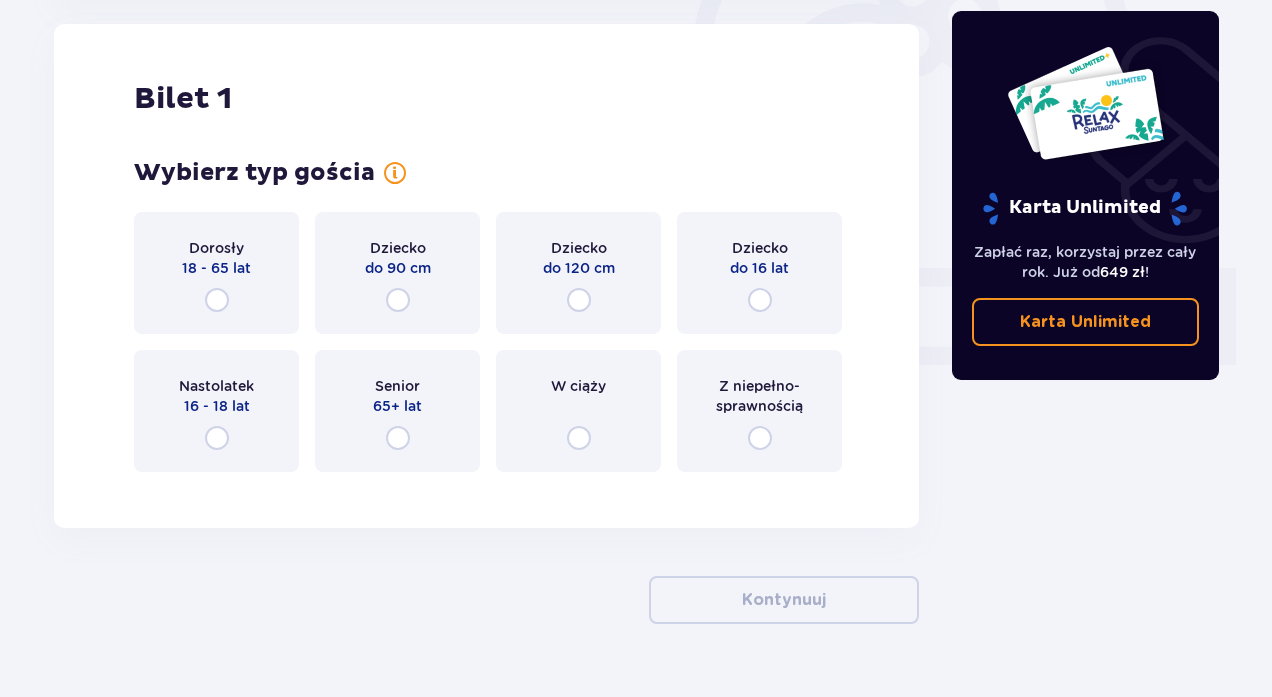 scroll, scrollTop: 677, scrollLeft: 0, axis: vertical 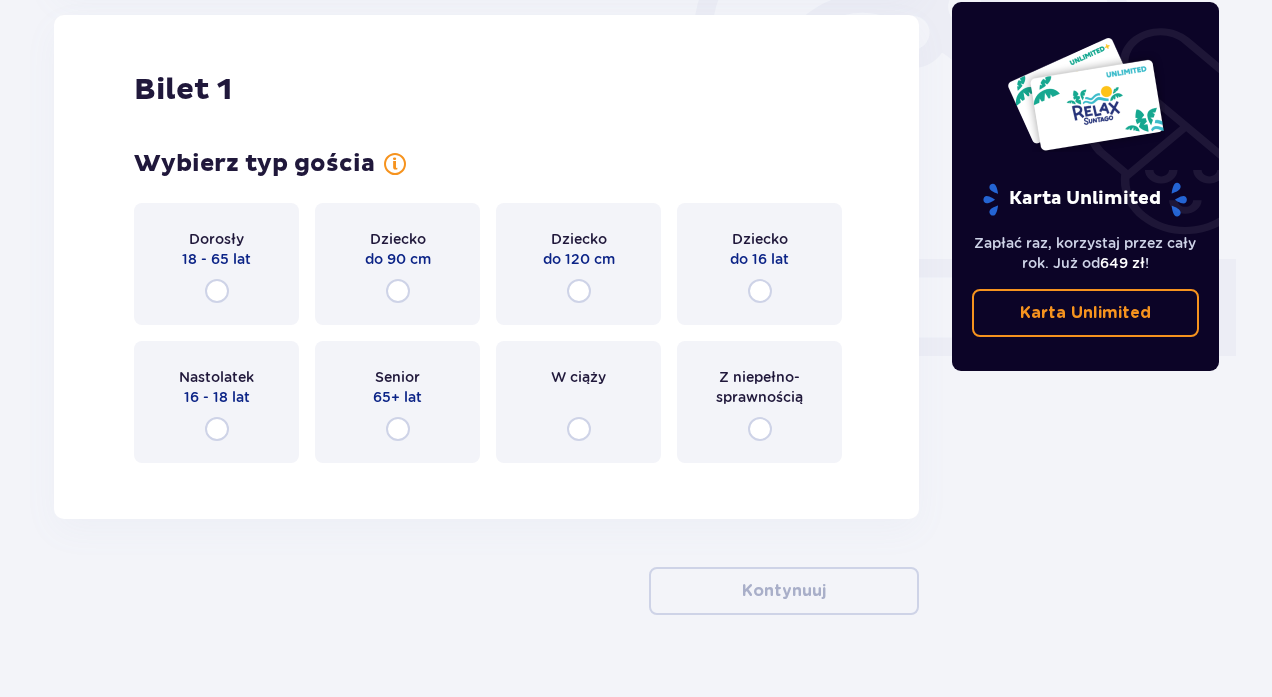 click at bounding box center [217, 291] 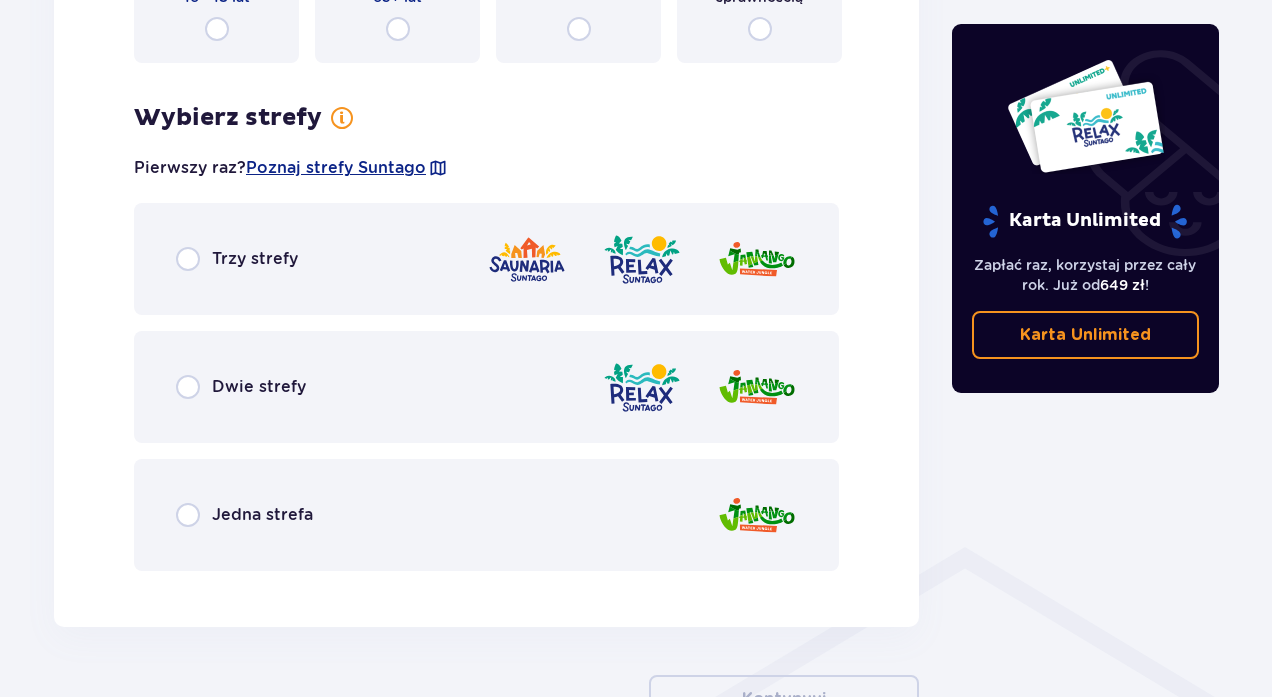 scroll, scrollTop: 1156, scrollLeft: 0, axis: vertical 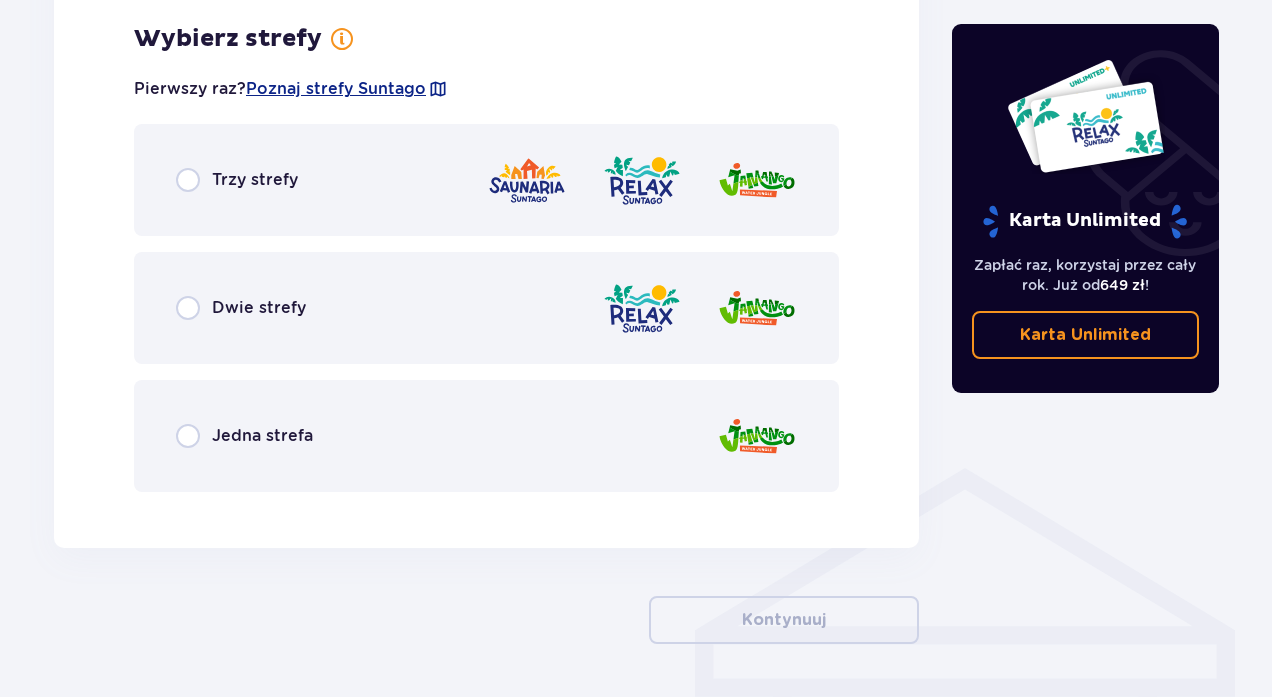 click at bounding box center (188, 180) 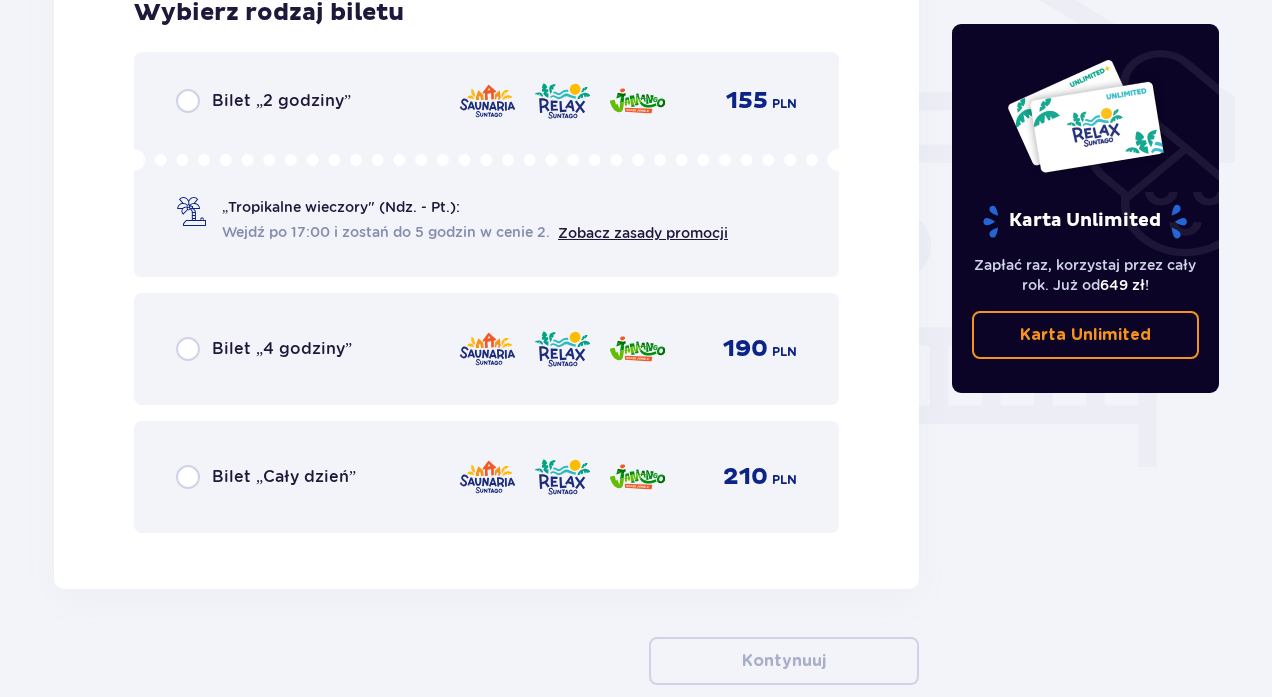 scroll, scrollTop: 1702, scrollLeft: 0, axis: vertical 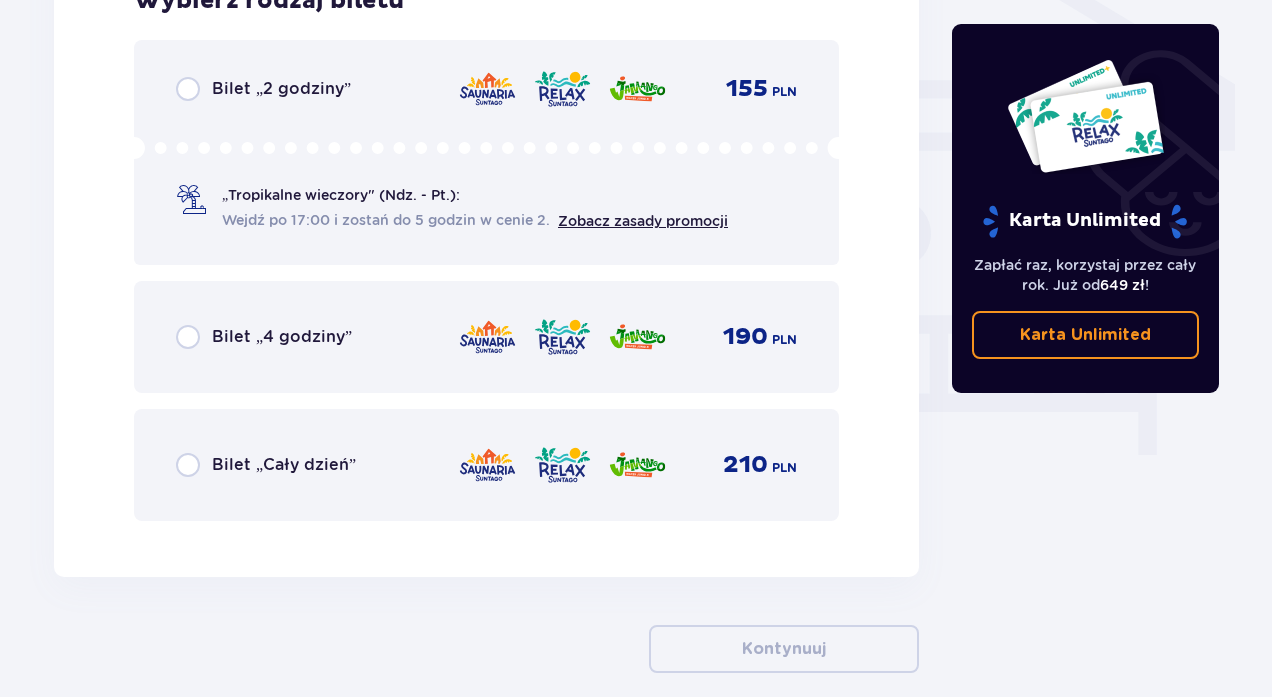 click at bounding box center [188, 465] 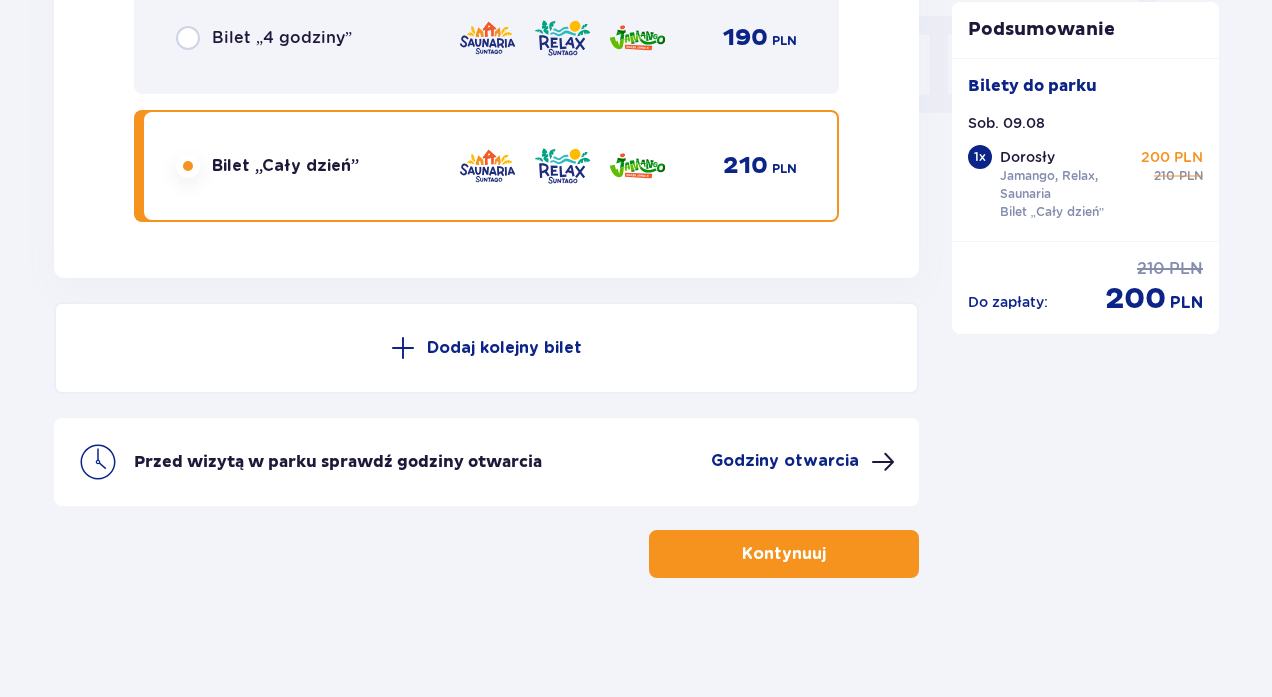 scroll, scrollTop: 2002, scrollLeft: 0, axis: vertical 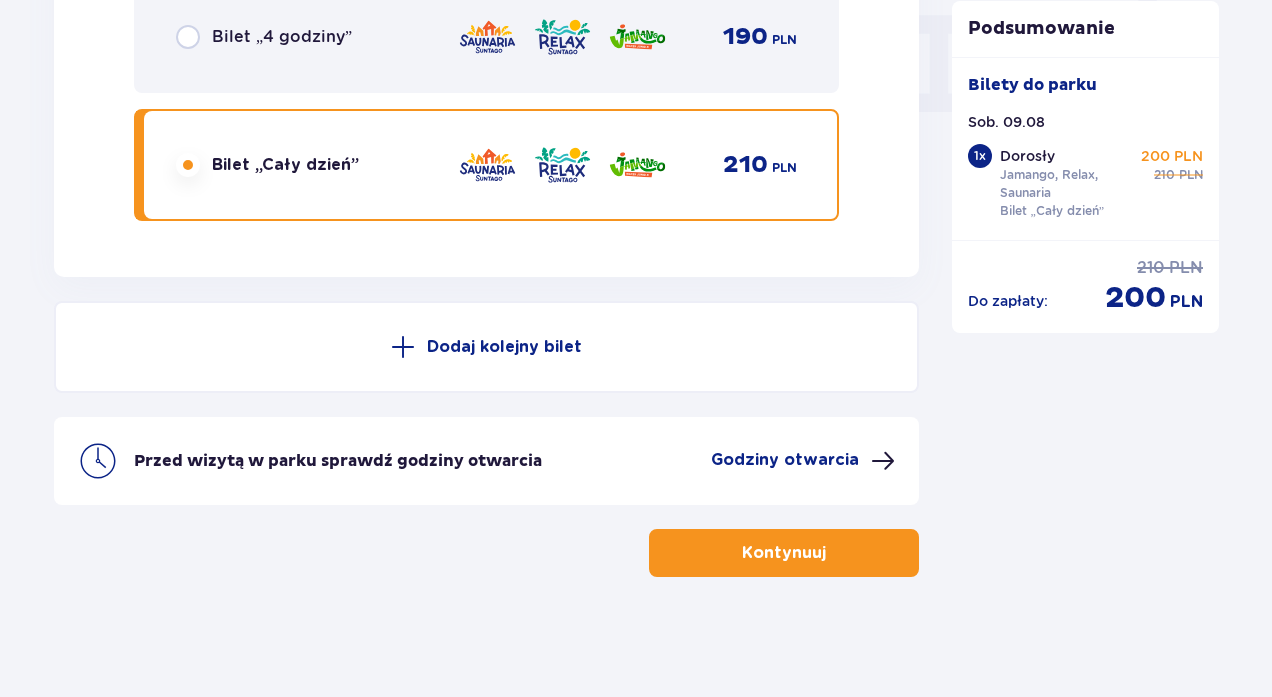 click at bounding box center [403, 347] 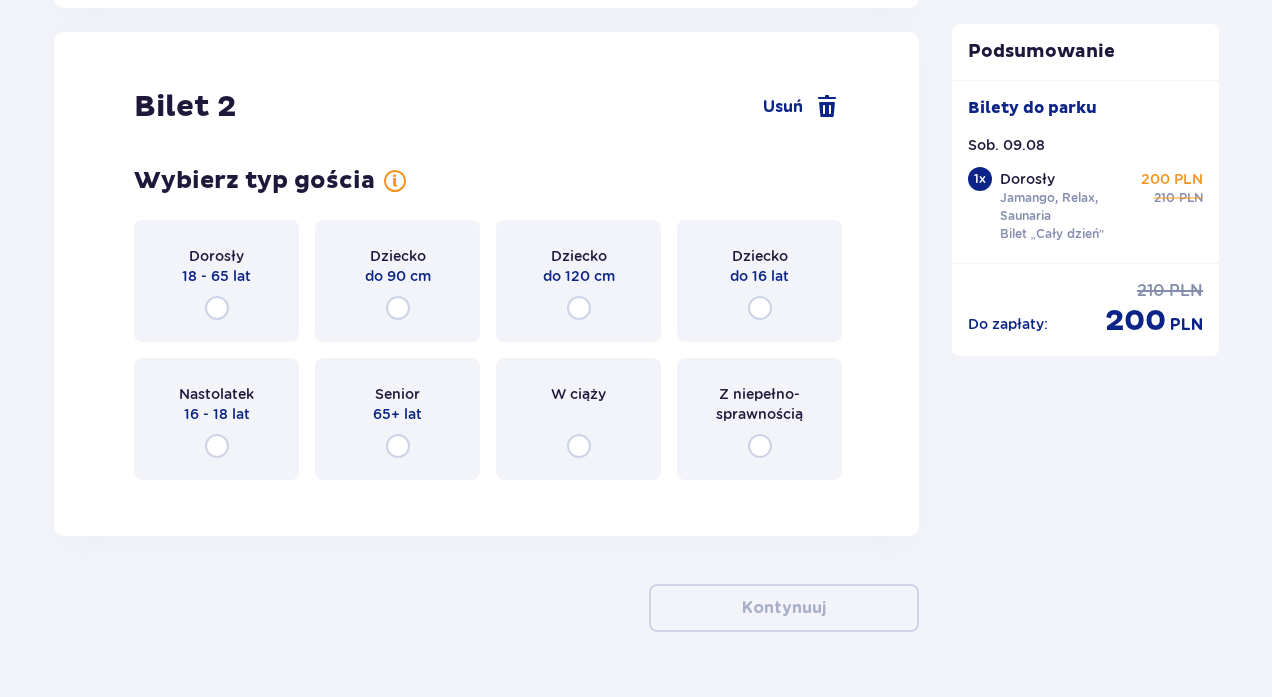 scroll, scrollTop: 2279, scrollLeft: 0, axis: vertical 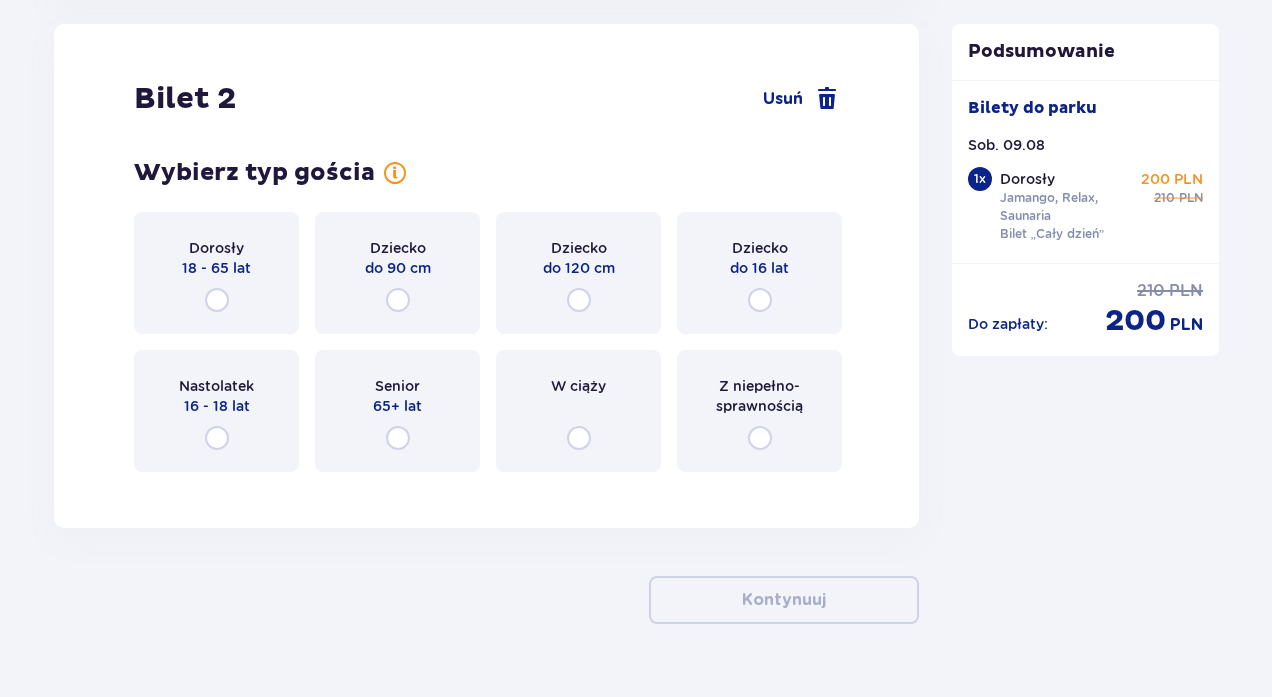 click at bounding box center (217, 300) 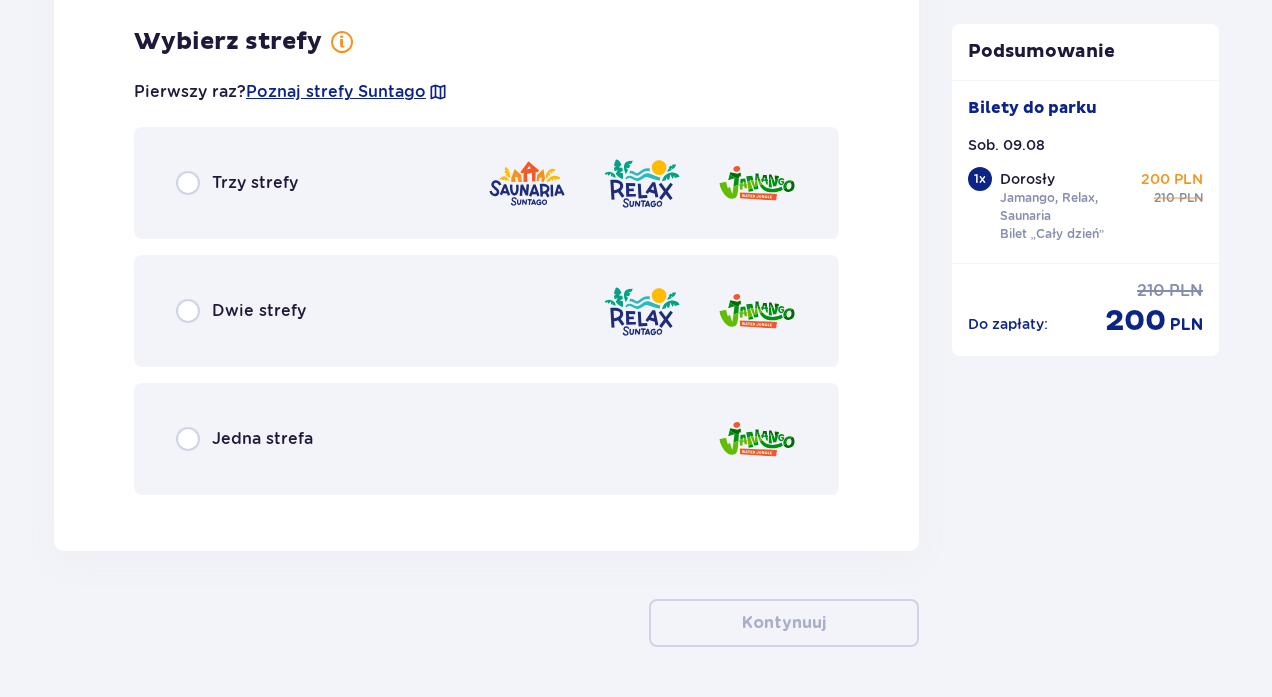 scroll, scrollTop: 2767, scrollLeft: 0, axis: vertical 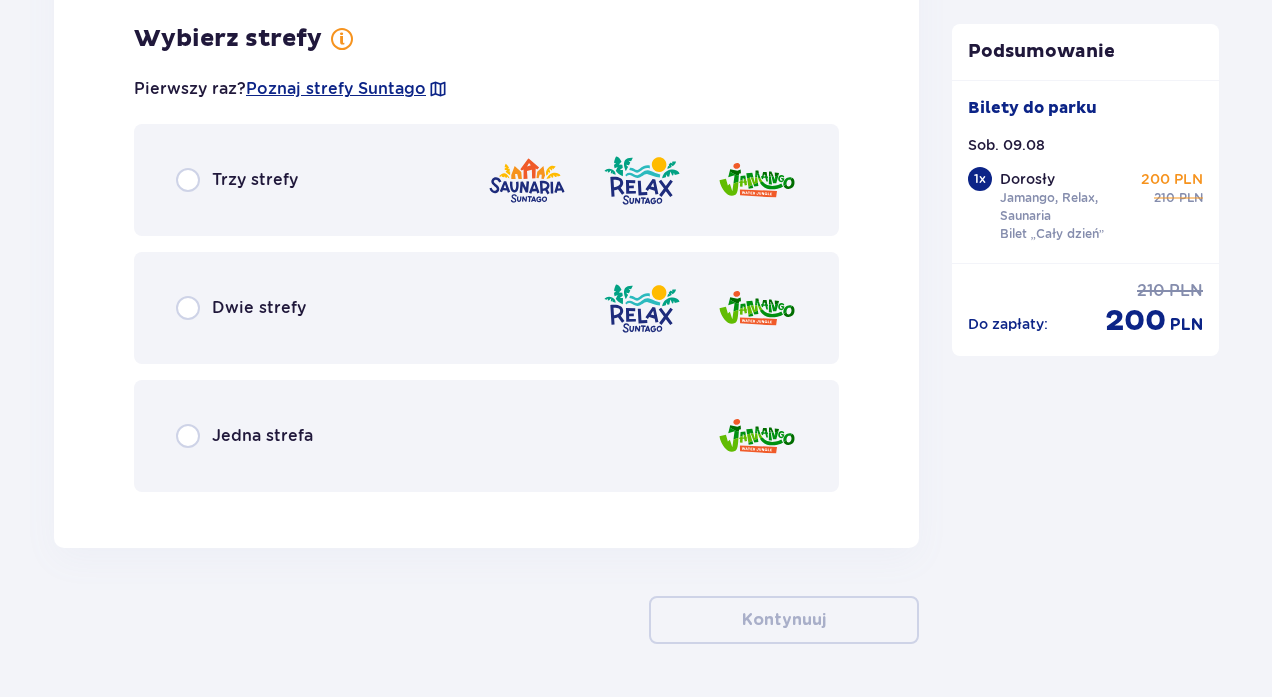 click at bounding box center [188, 180] 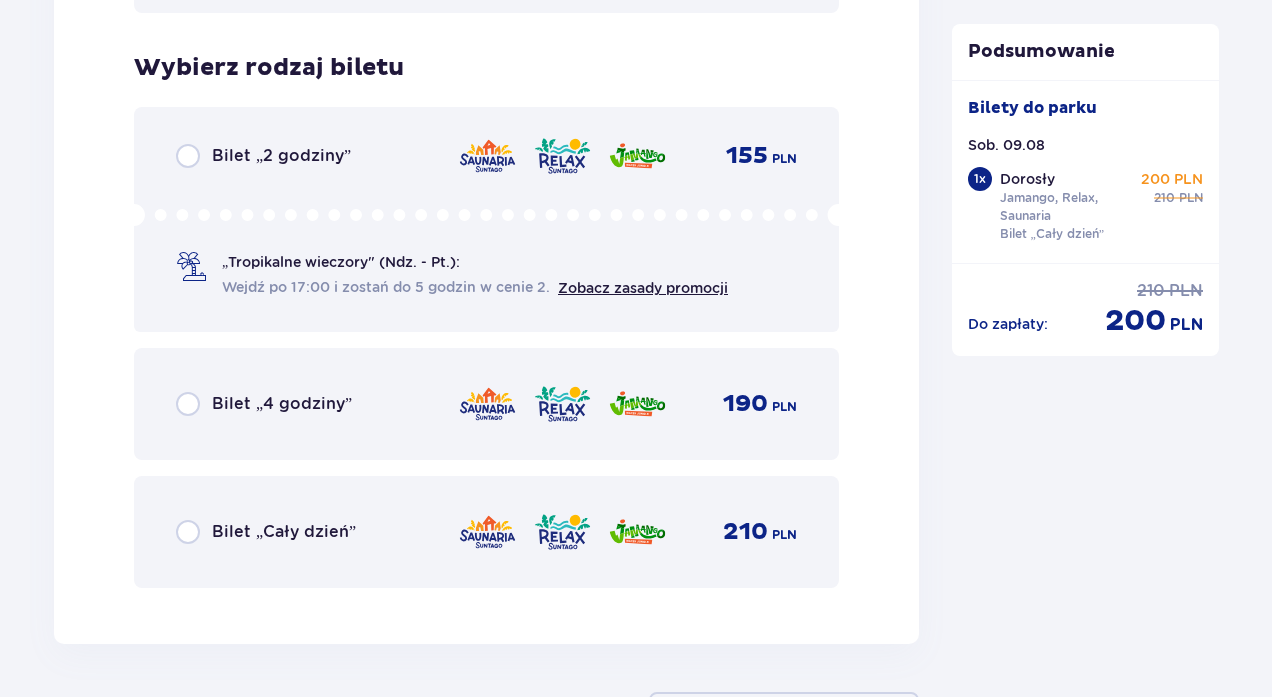 scroll, scrollTop: 3275, scrollLeft: 0, axis: vertical 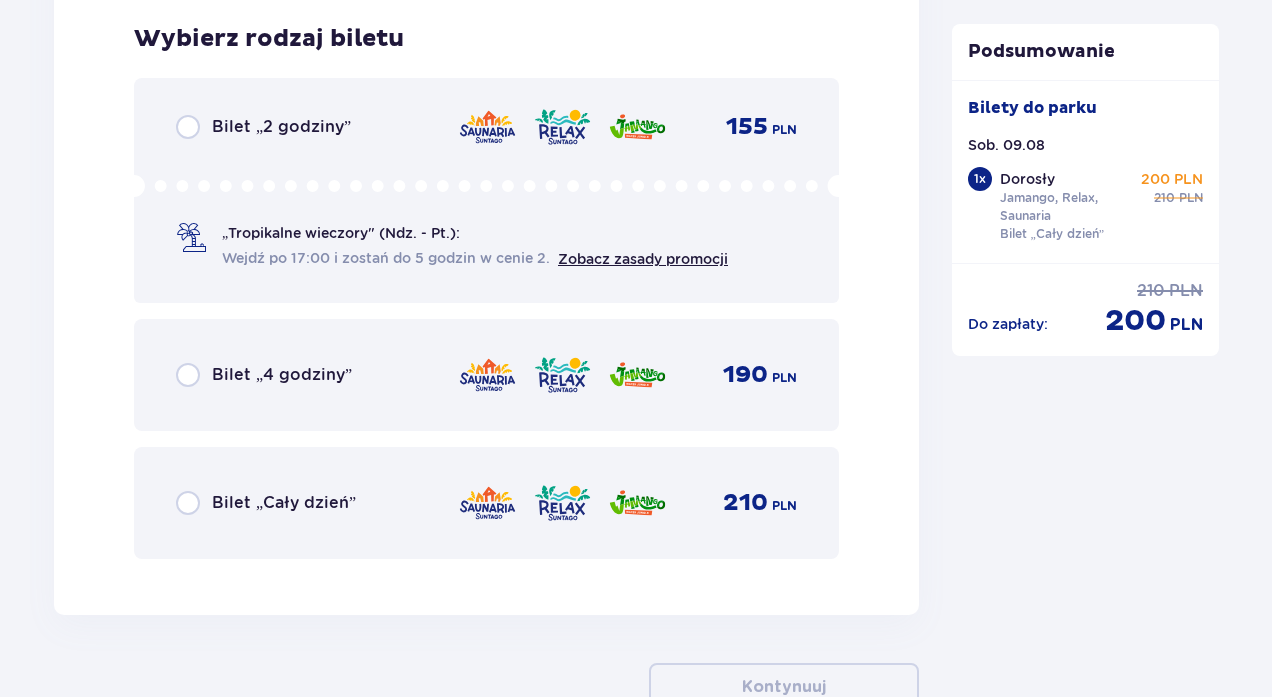 click on "Bilet „Cały dzień” 210 PLN" at bounding box center [486, 503] 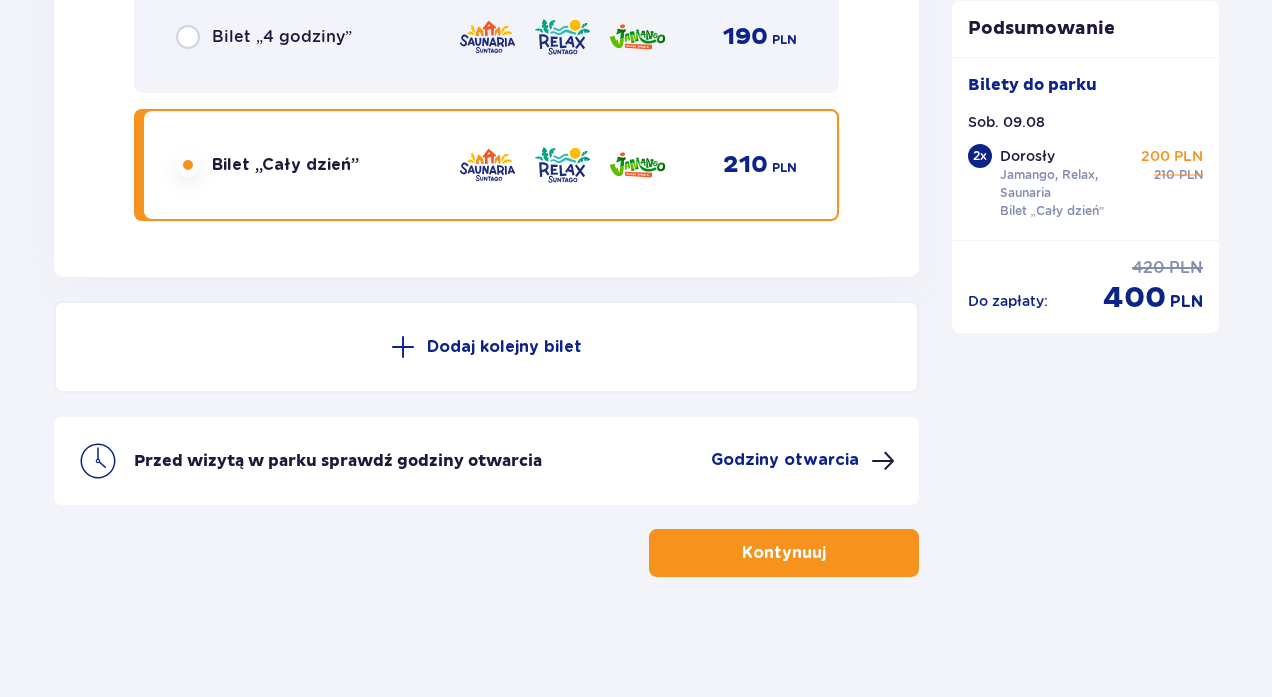 scroll, scrollTop: 3613, scrollLeft: 0, axis: vertical 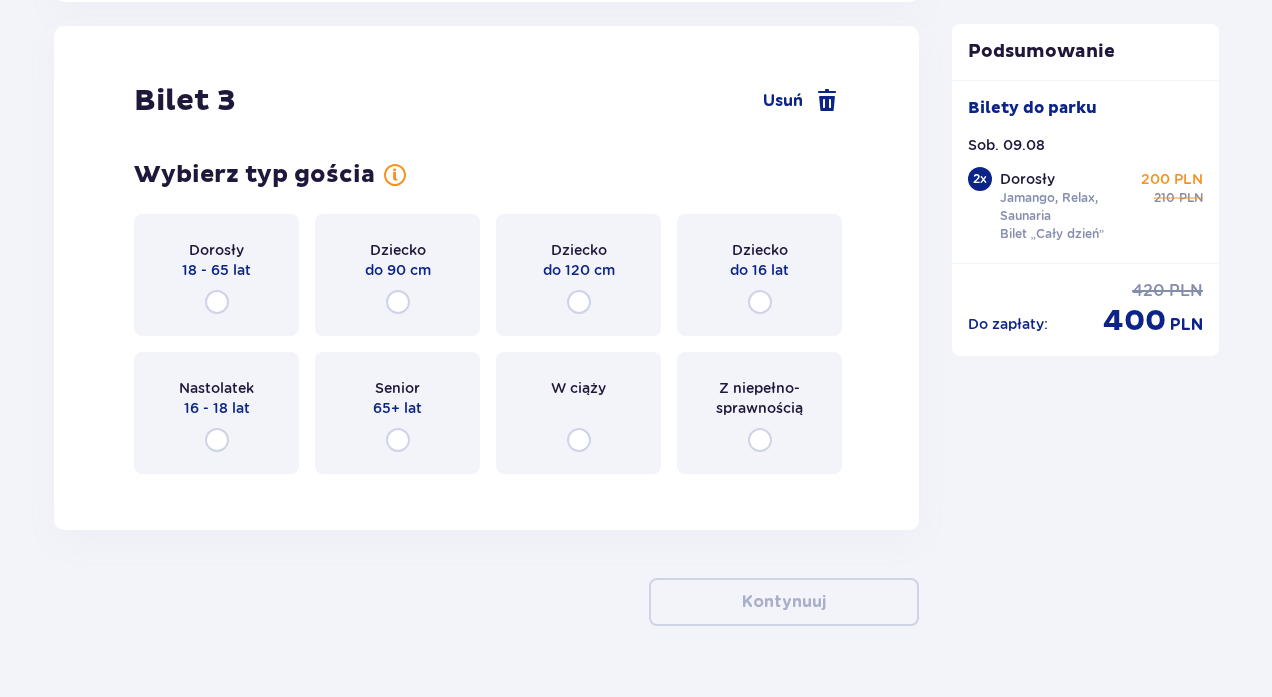 click at bounding box center (217, 302) 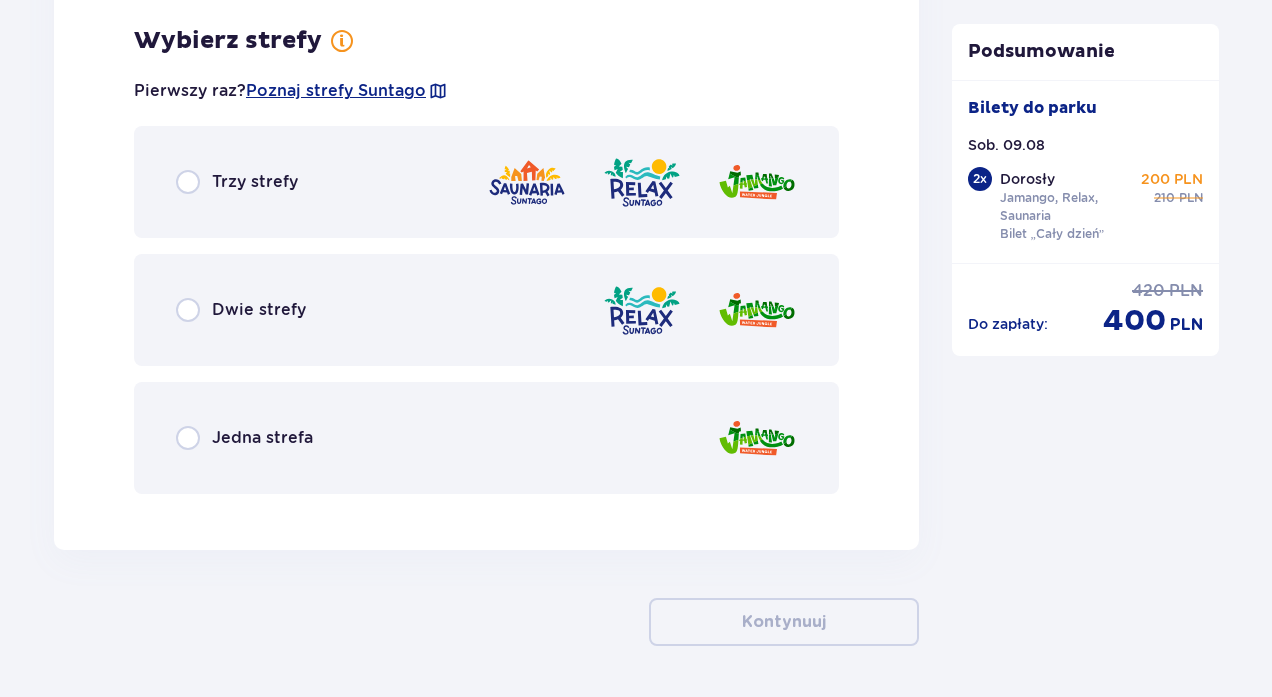 scroll, scrollTop: 4620, scrollLeft: 0, axis: vertical 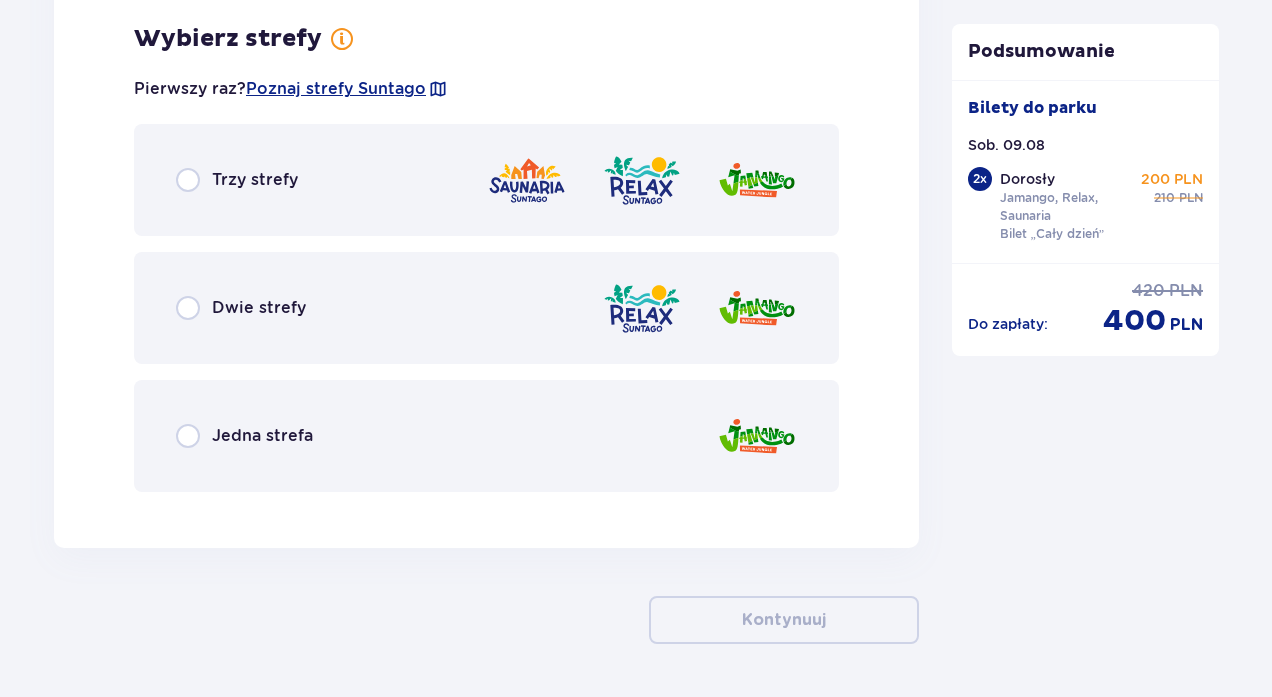 click on "Trzy strefy" at bounding box center (486, 180) 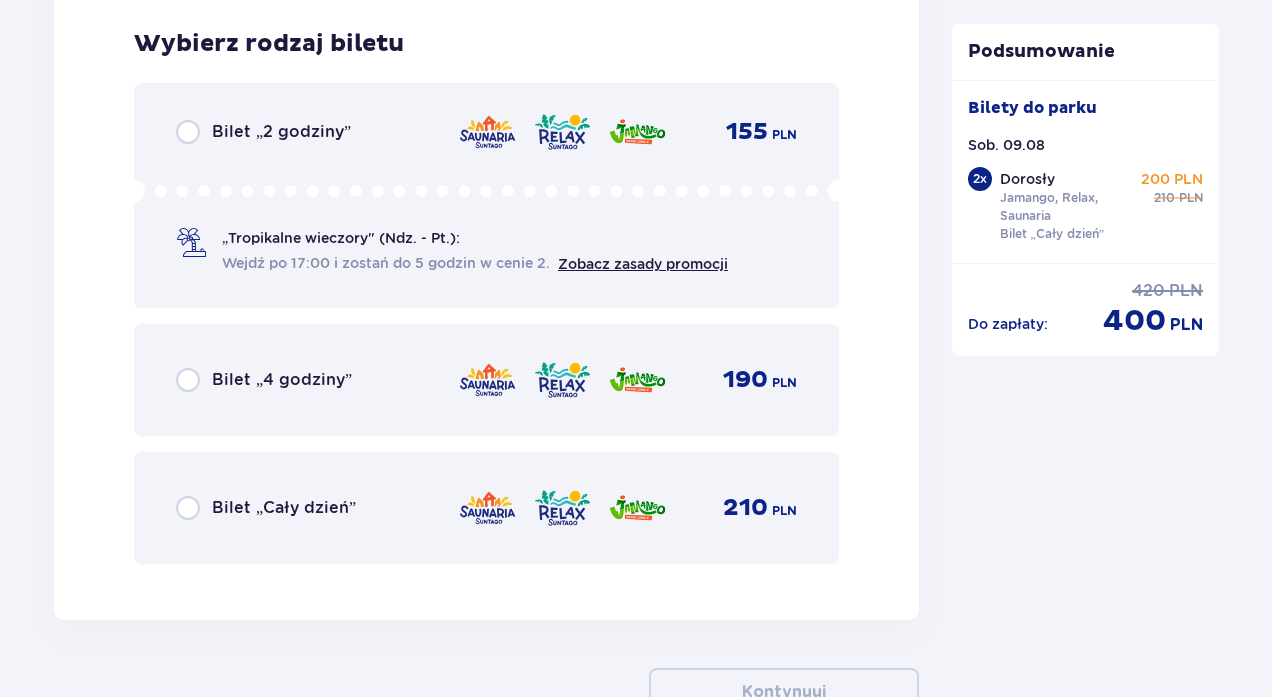 scroll, scrollTop: 5128, scrollLeft: 0, axis: vertical 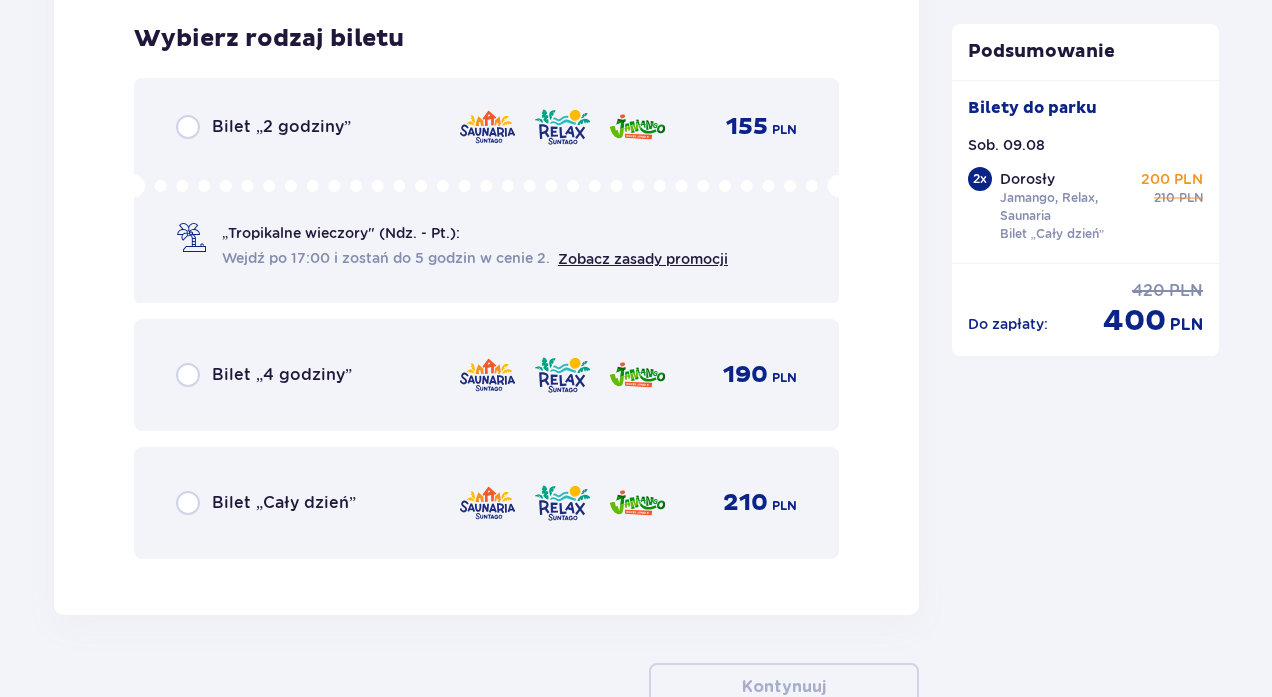 click on "Bilet „Cały dzień” 210 PLN" at bounding box center (486, 503) 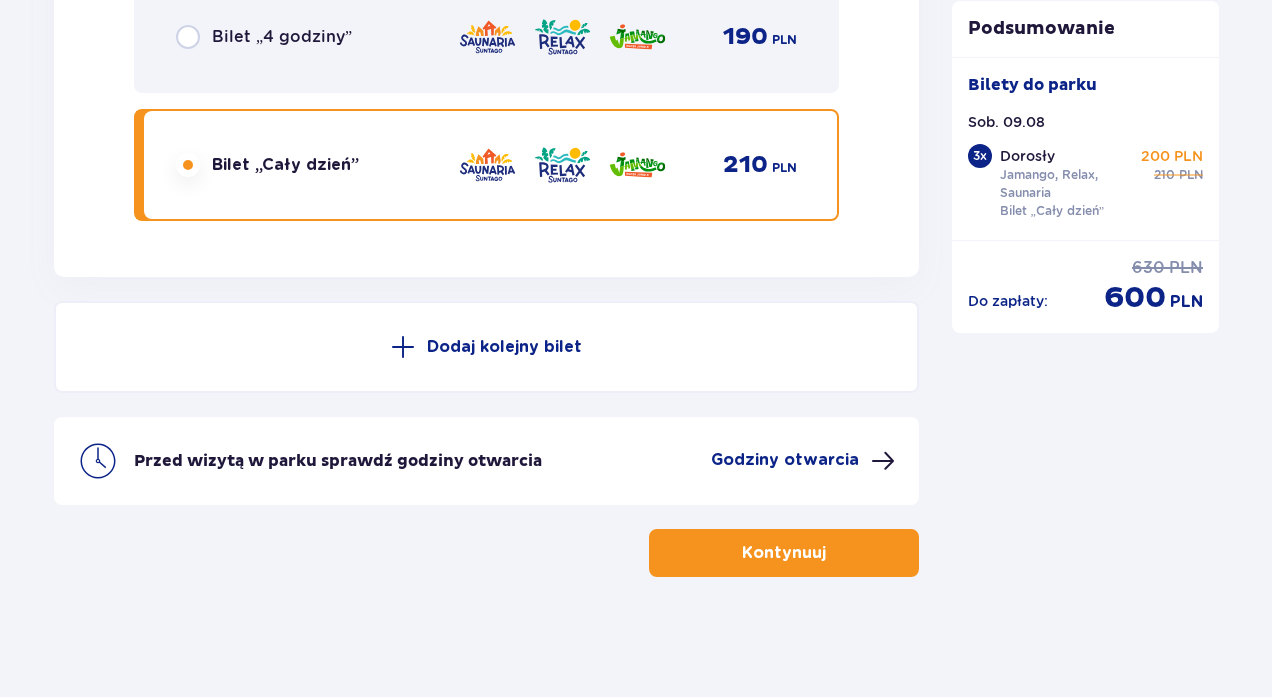 click on "Dodaj kolejny bilet" at bounding box center (504, 347) 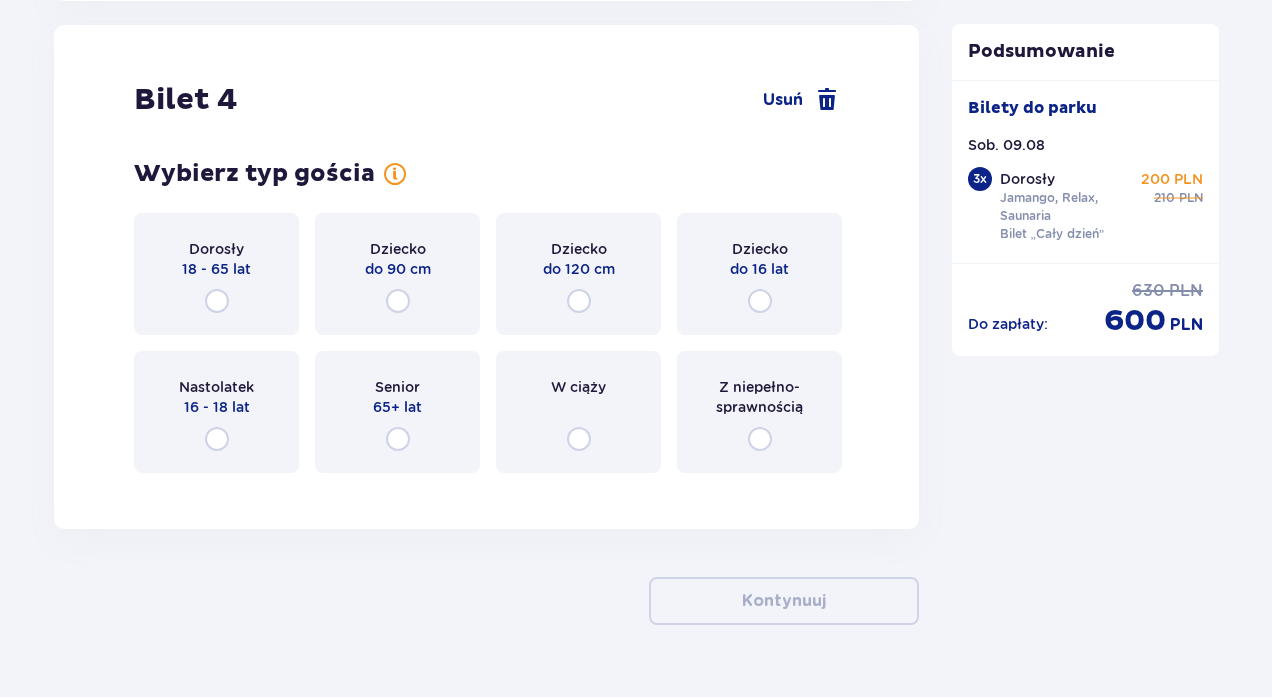 scroll, scrollTop: 5743, scrollLeft: 0, axis: vertical 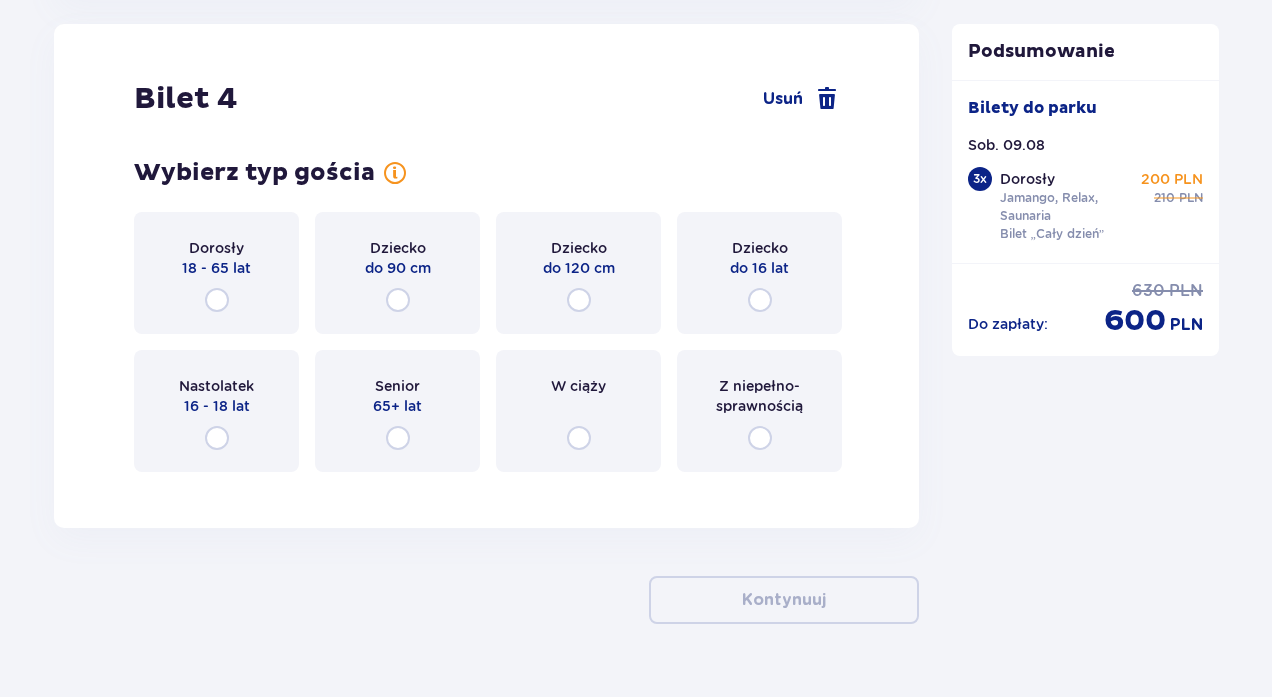 click on "Dziecko do 16 lat" at bounding box center [759, 273] 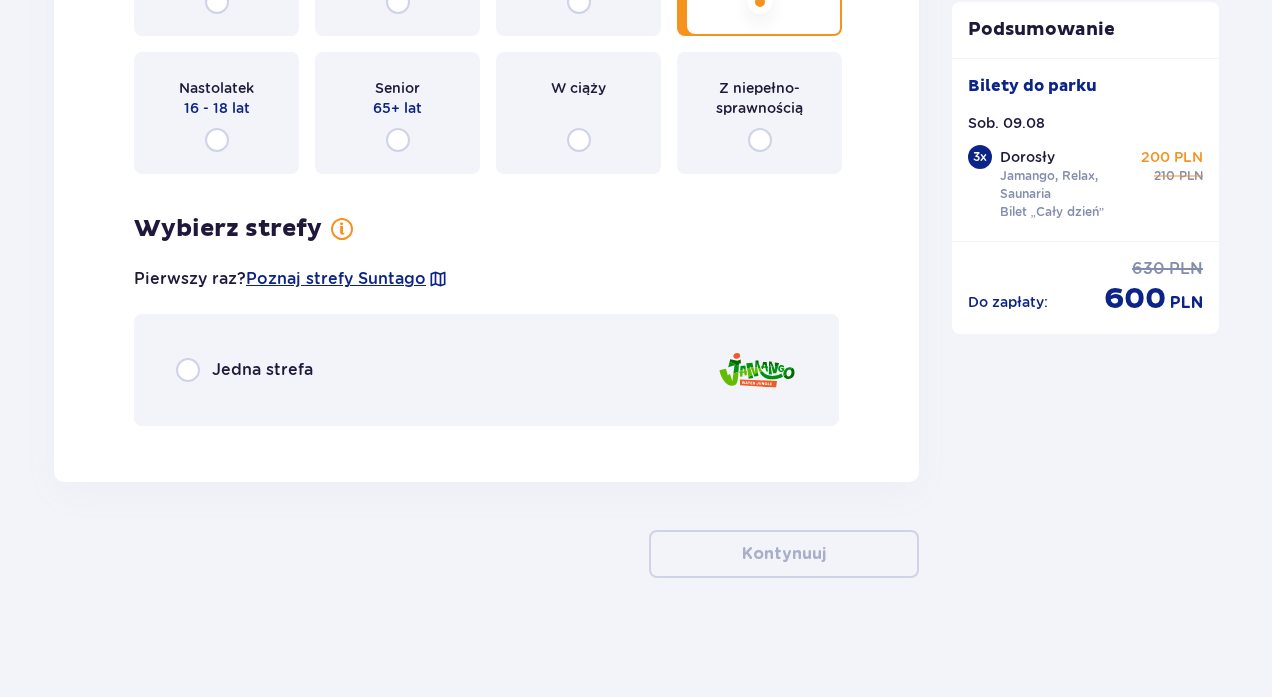 scroll, scrollTop: 6042, scrollLeft: 0, axis: vertical 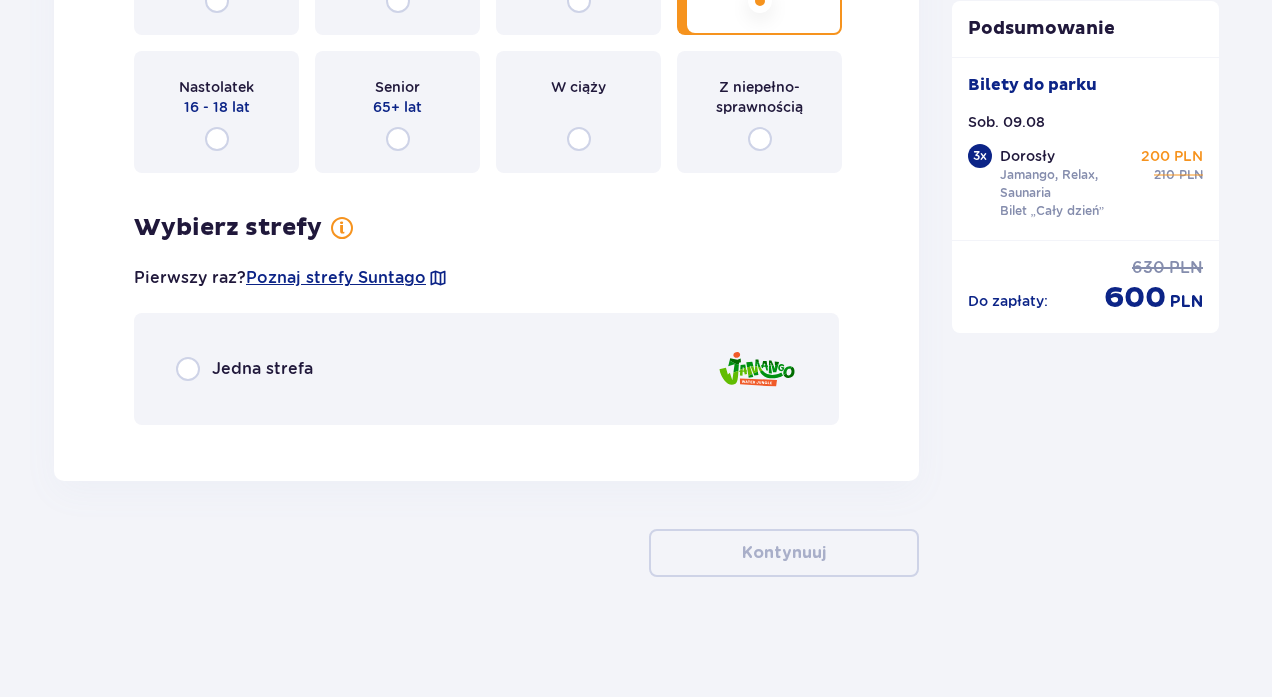 click at bounding box center [188, 369] 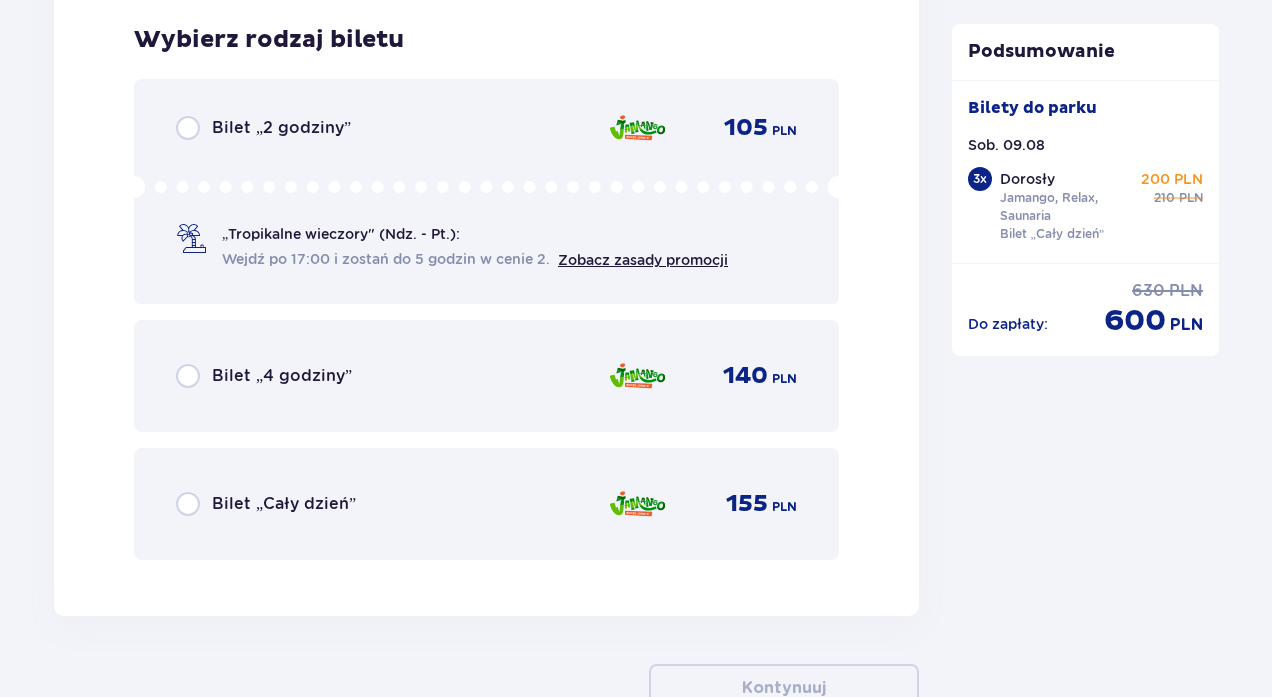 scroll, scrollTop: 6483, scrollLeft: 0, axis: vertical 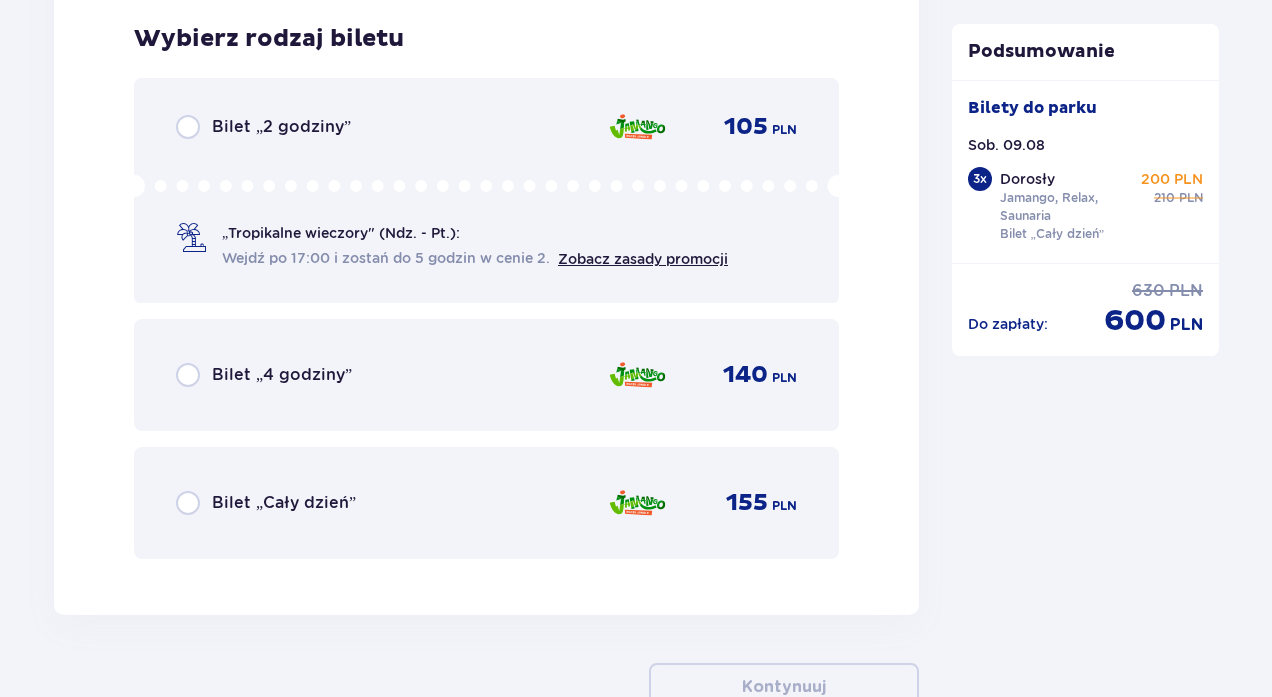 click on "Bilet „Cały dzień”" at bounding box center [284, 503] 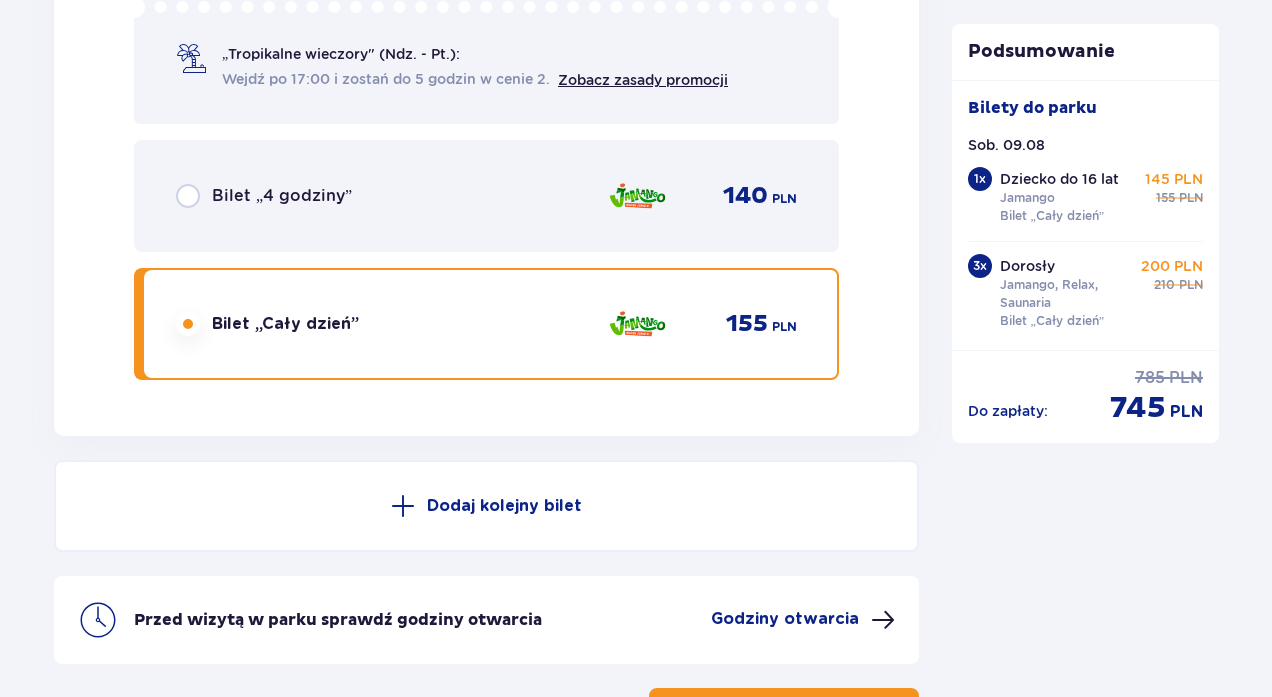 scroll, scrollTop: 6658, scrollLeft: 0, axis: vertical 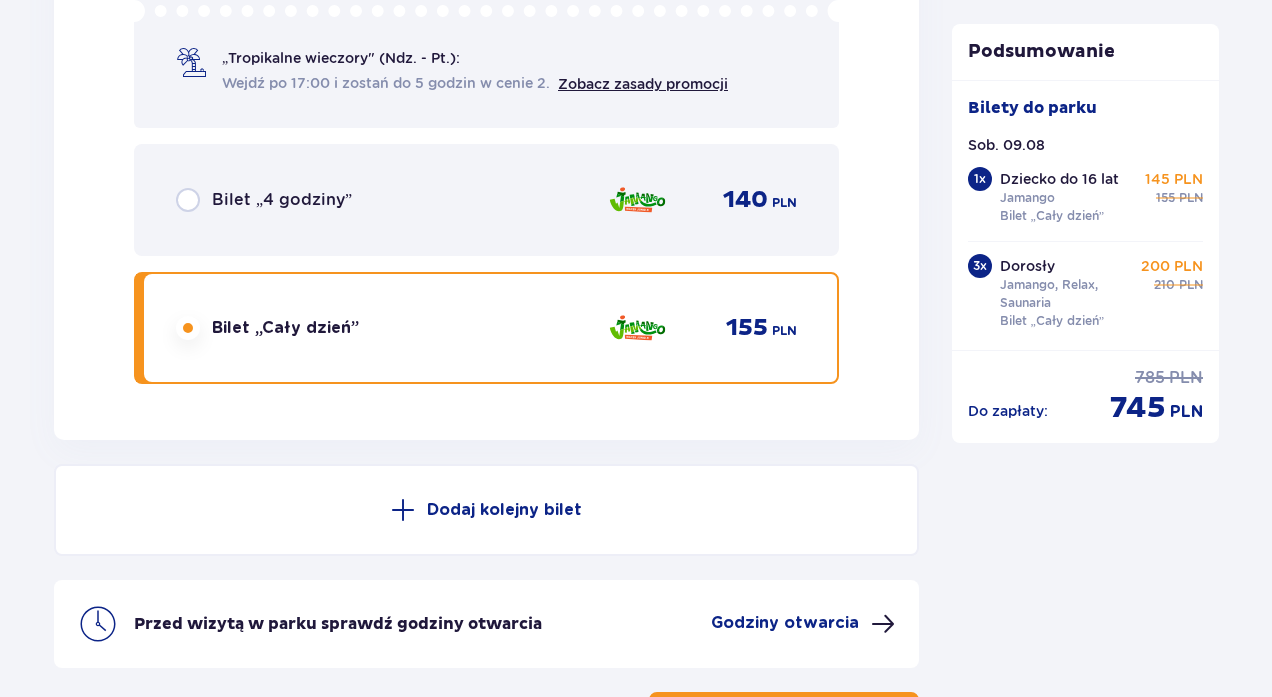 click at bounding box center [637, 328] 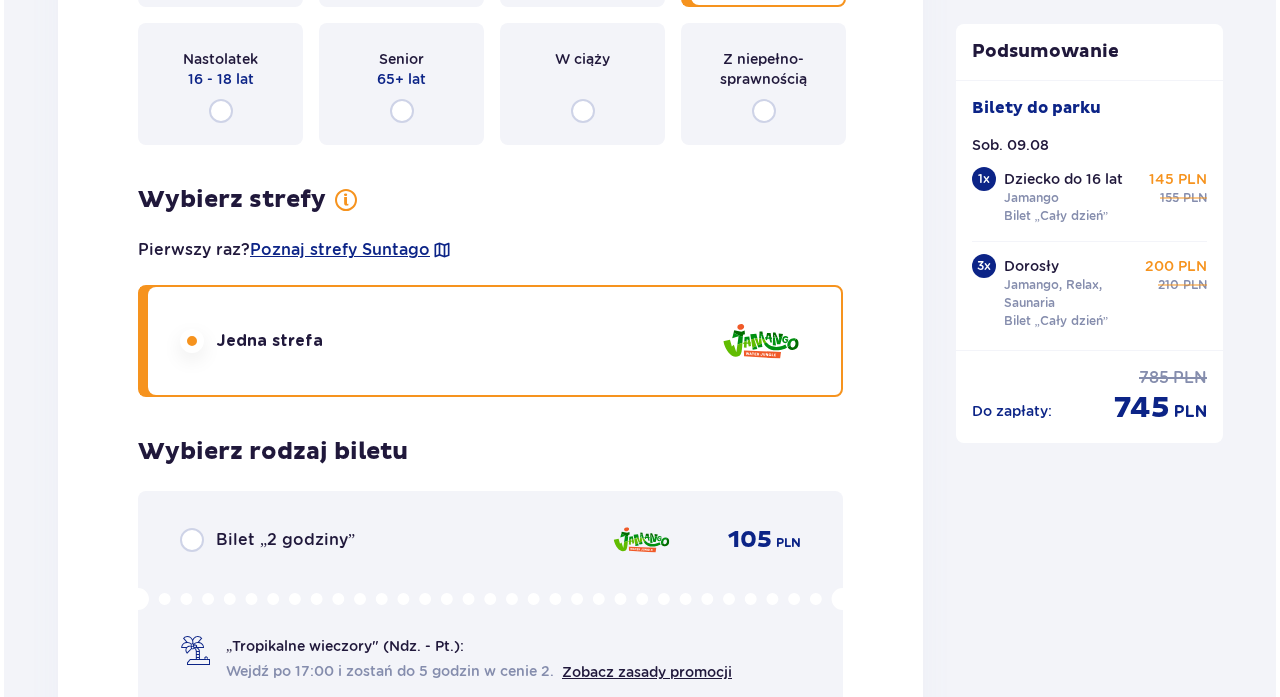 scroll, scrollTop: 6069, scrollLeft: 0, axis: vertical 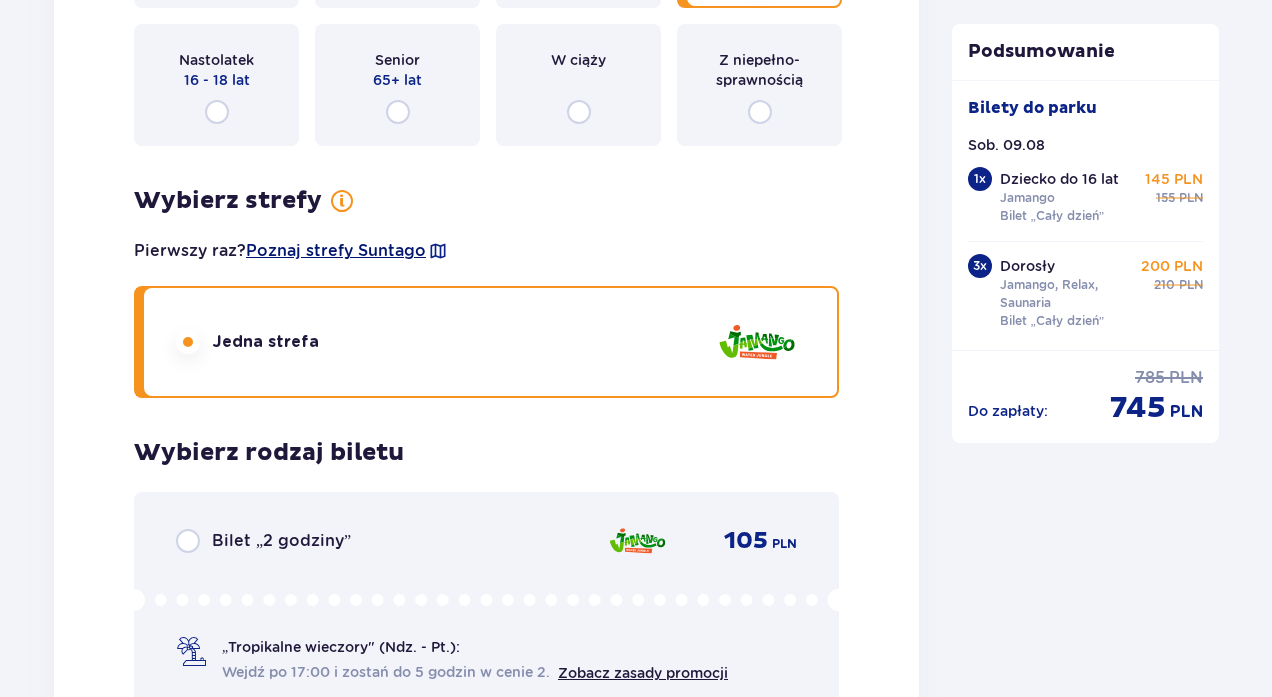 click on "Poznaj strefy Suntago" at bounding box center [336, 251] 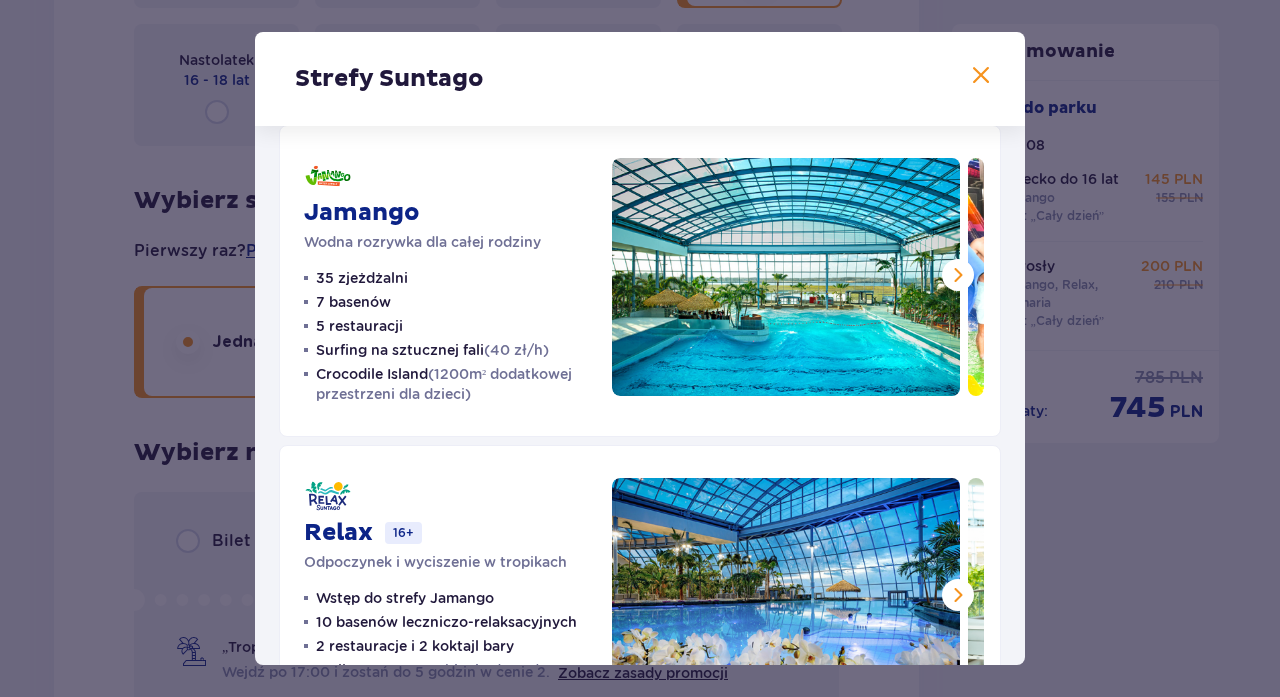 scroll, scrollTop: 23, scrollLeft: 0, axis: vertical 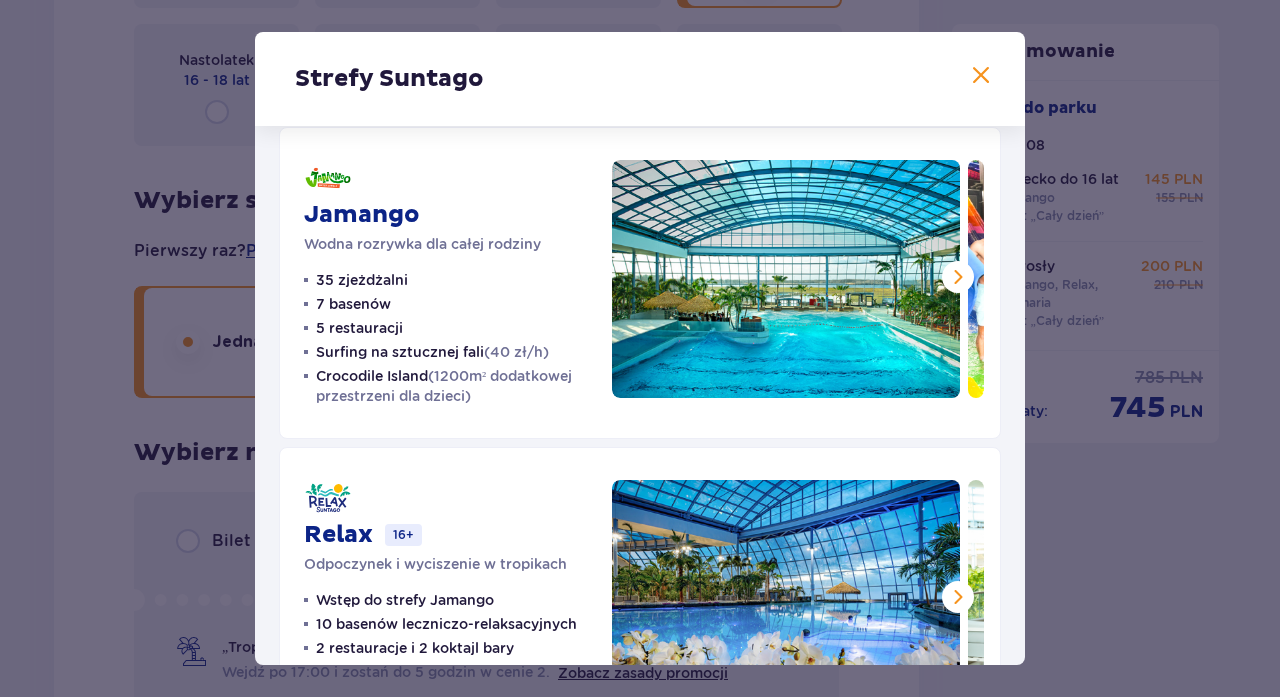 click at bounding box center [958, 277] 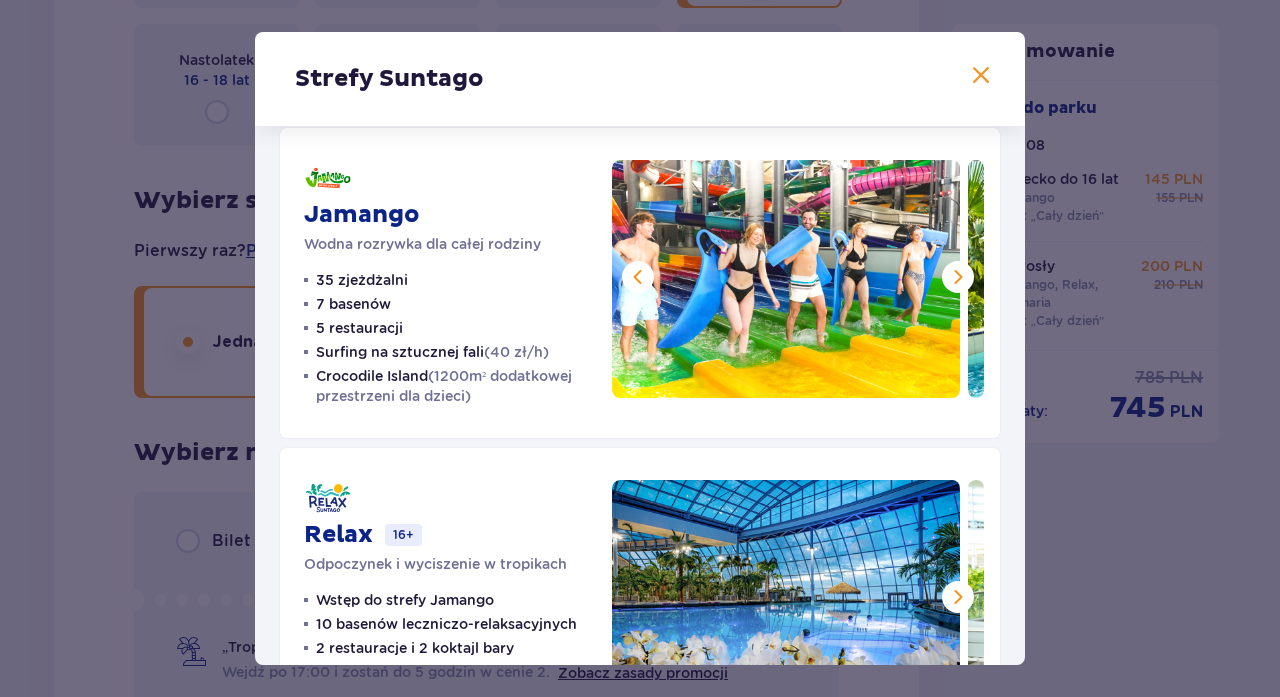 click at bounding box center (958, 277) 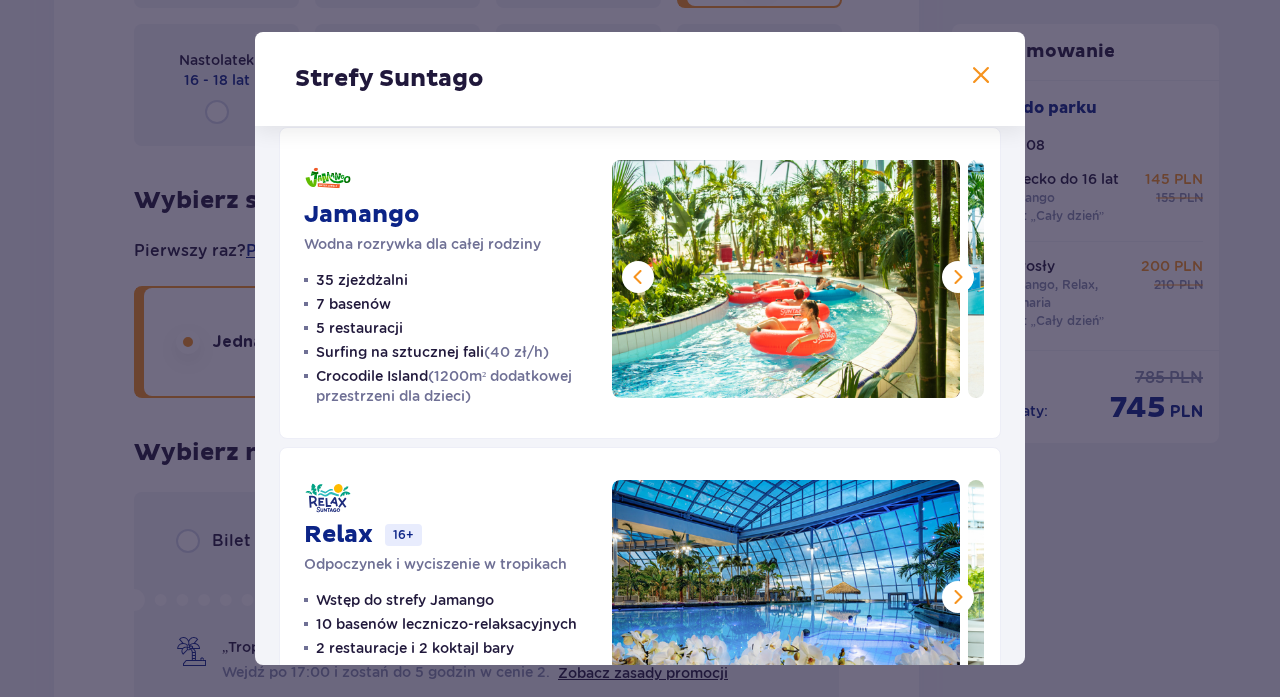 click at bounding box center (958, 277) 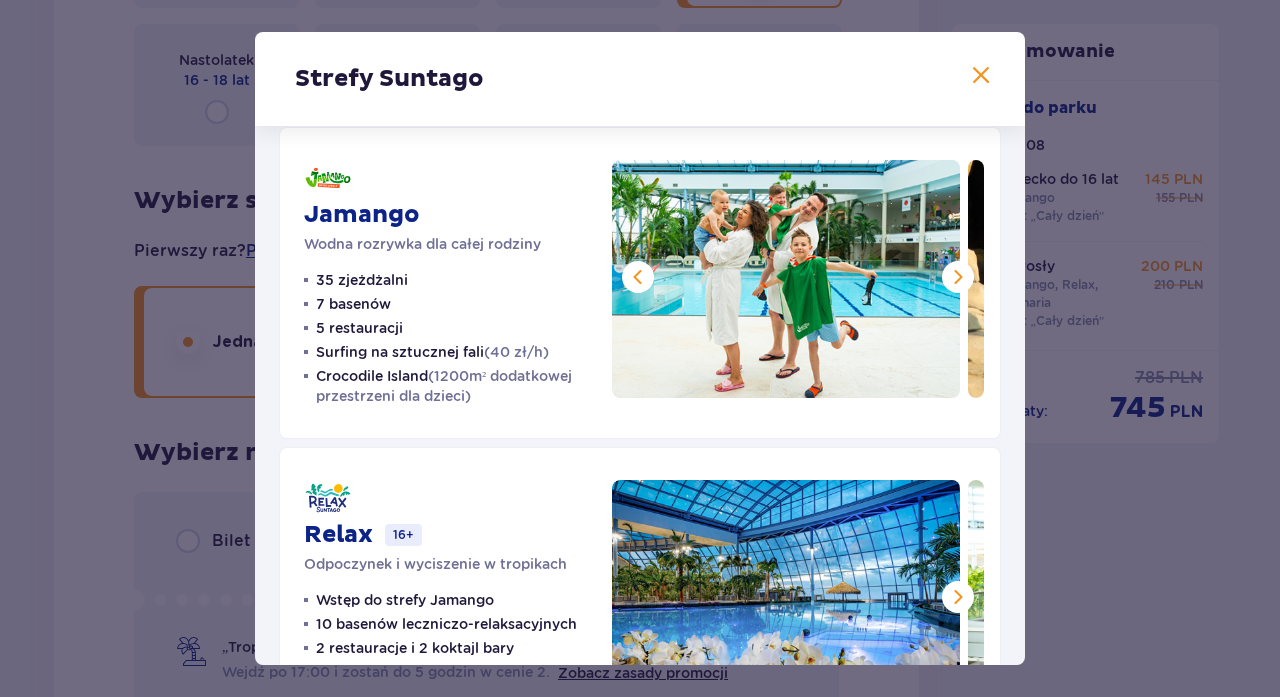 click at bounding box center (958, 277) 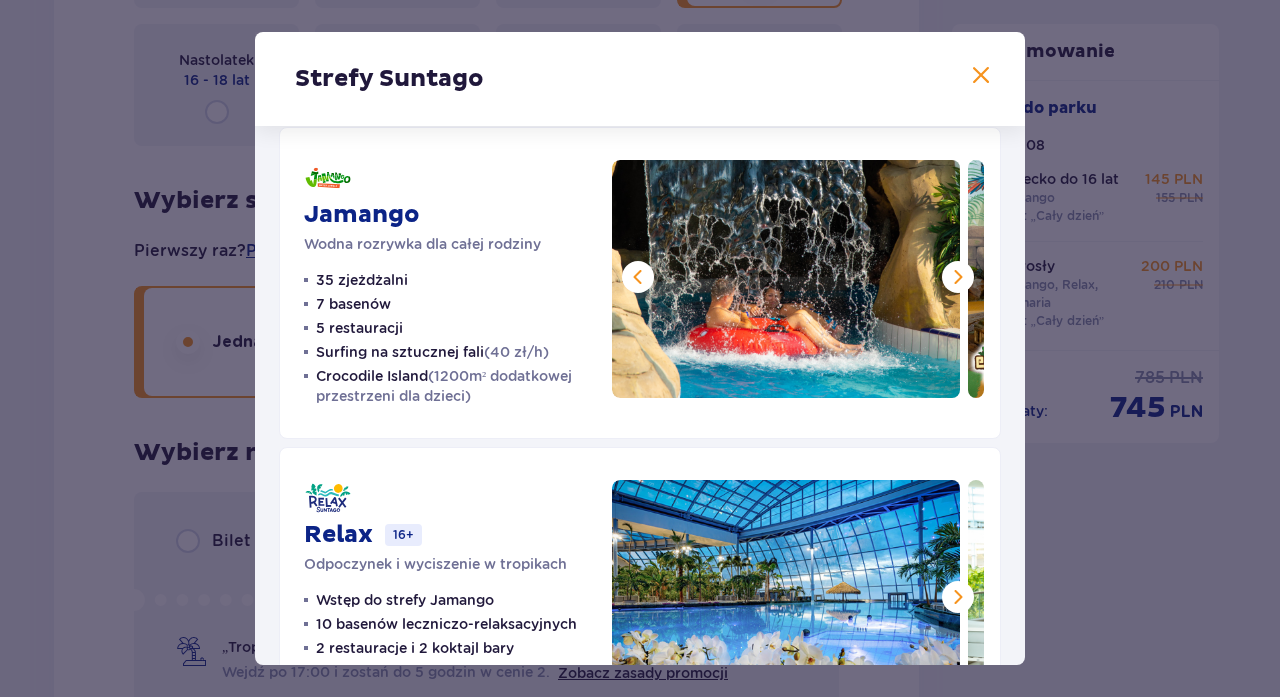 click at bounding box center (958, 277) 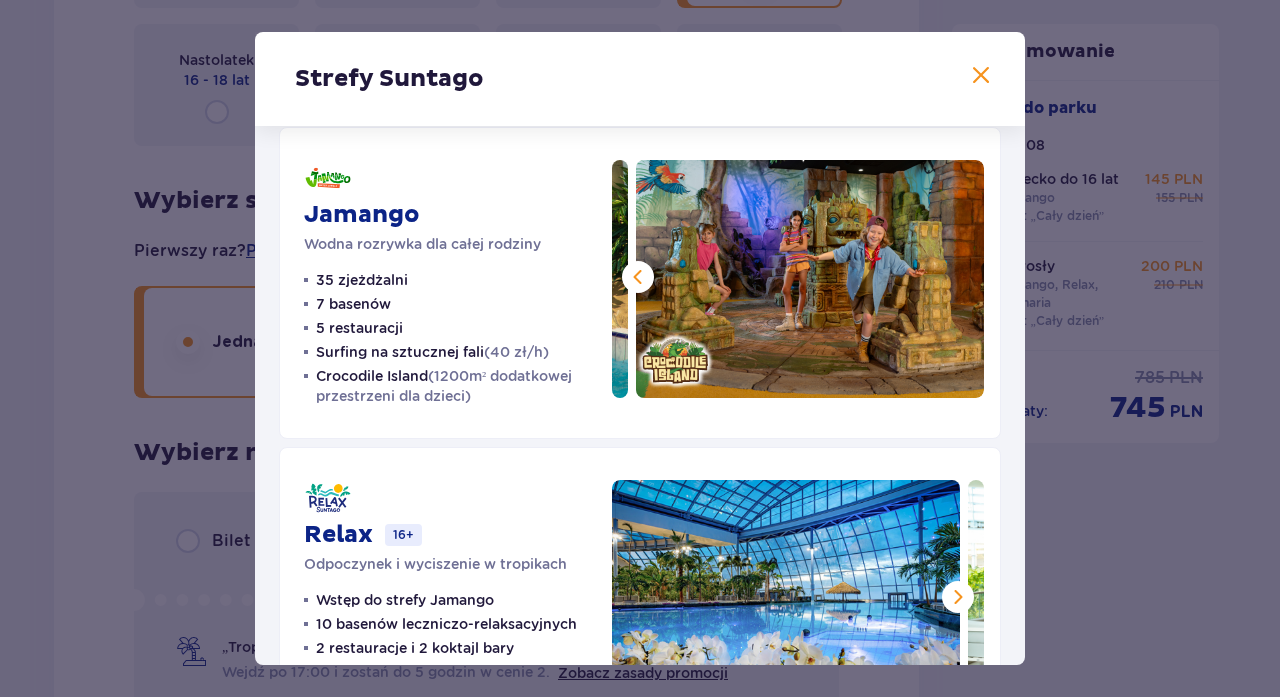 click at bounding box center [810, 279] 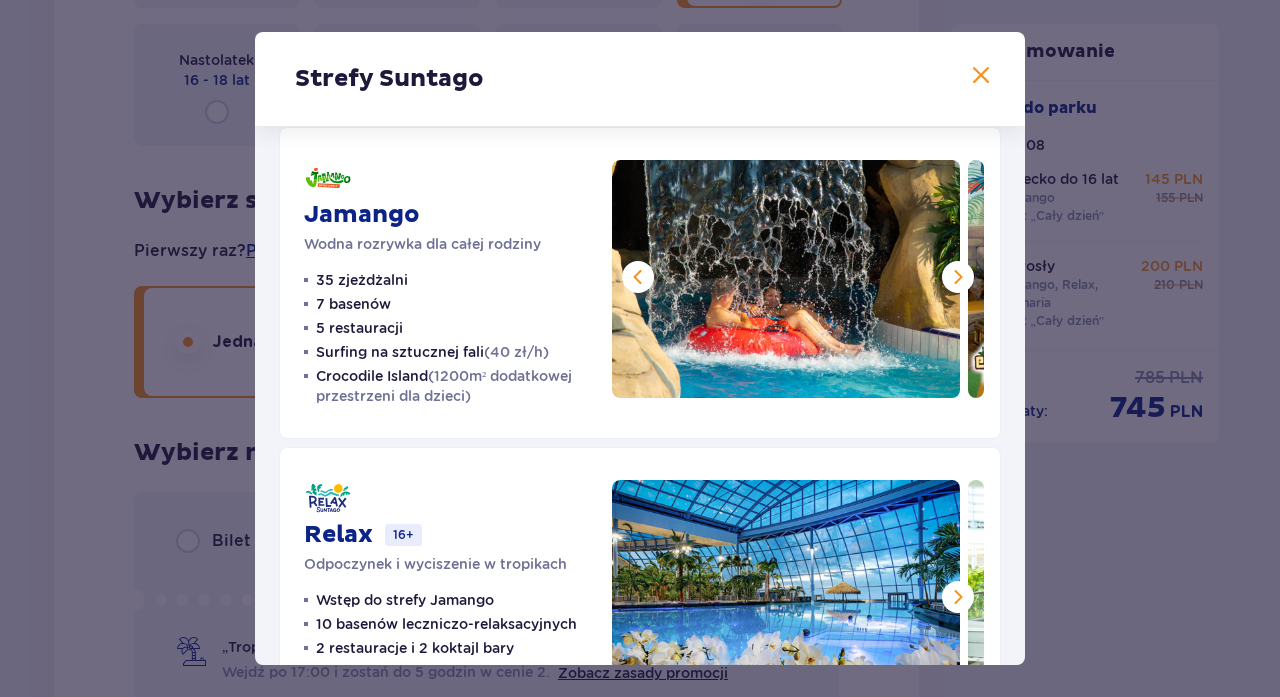 click at bounding box center (638, 277) 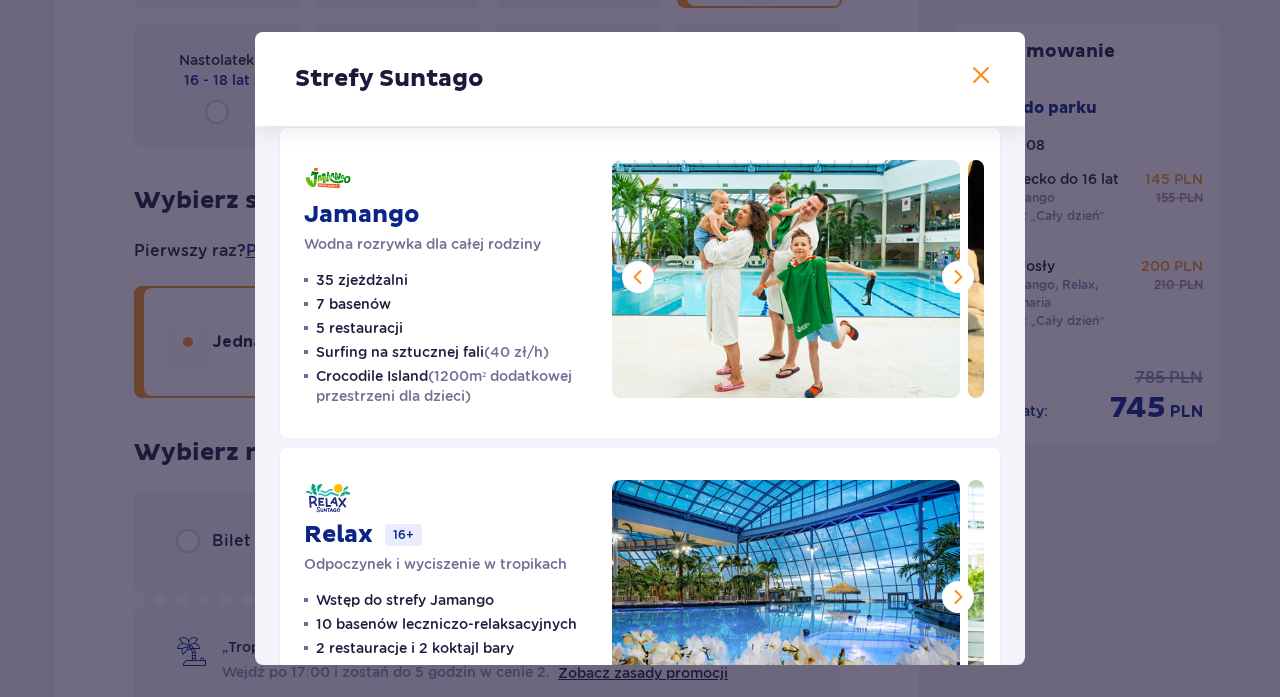 click at bounding box center [638, 277] 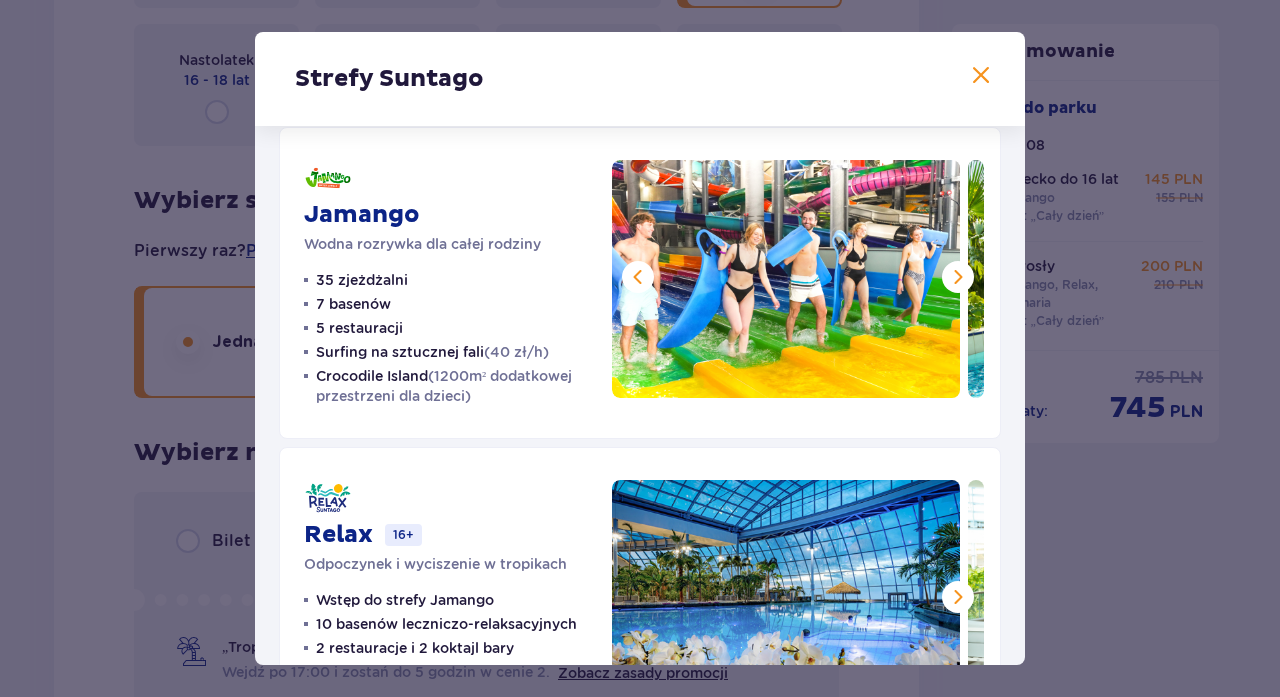 click at bounding box center [638, 277] 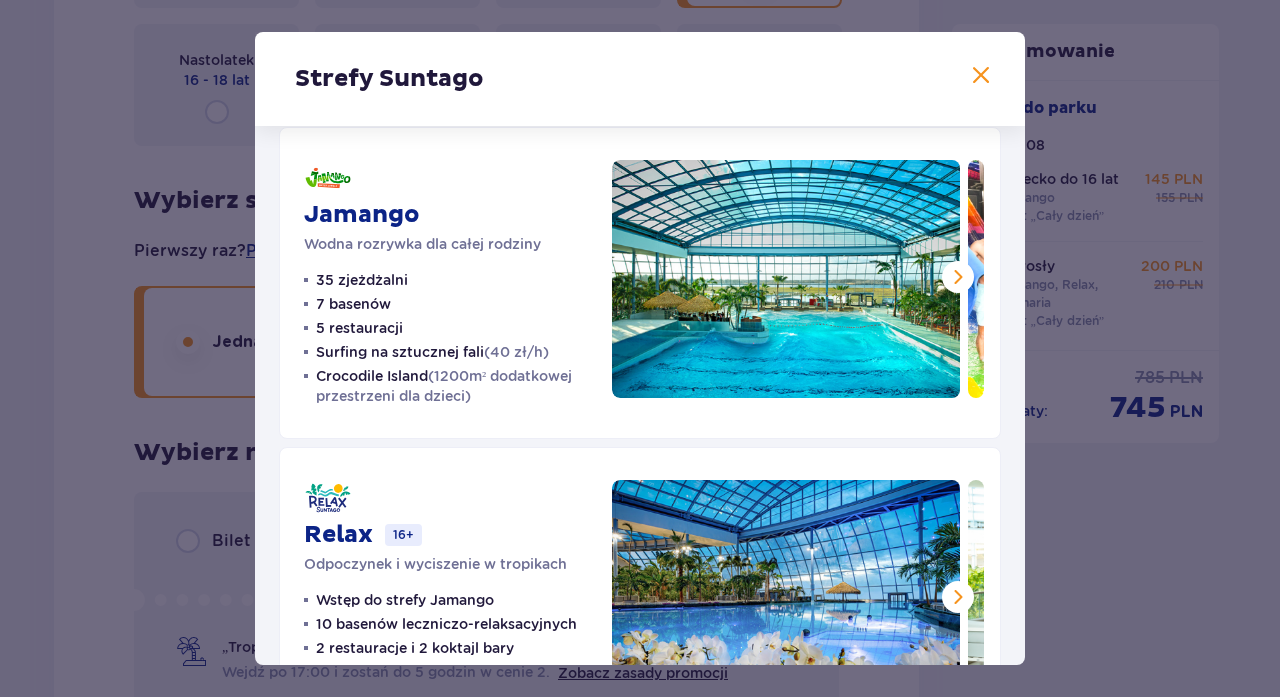 click at bounding box center (786, 279) 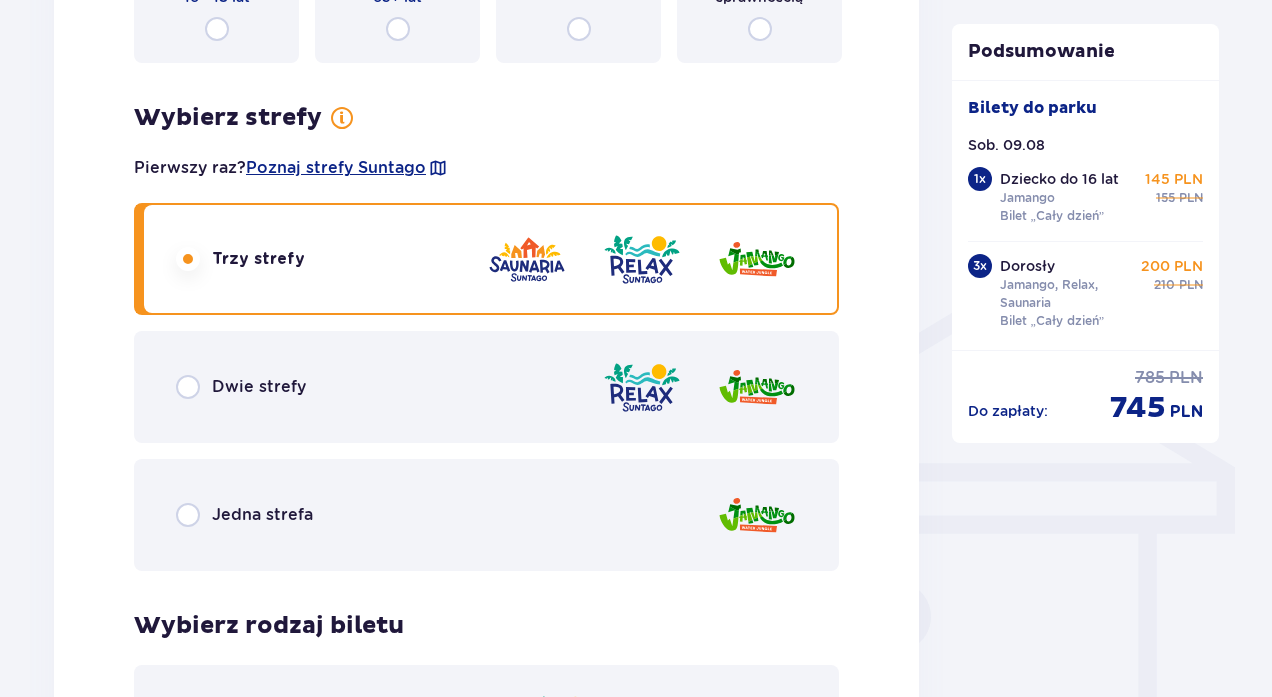 scroll, scrollTop: 1340, scrollLeft: 0, axis: vertical 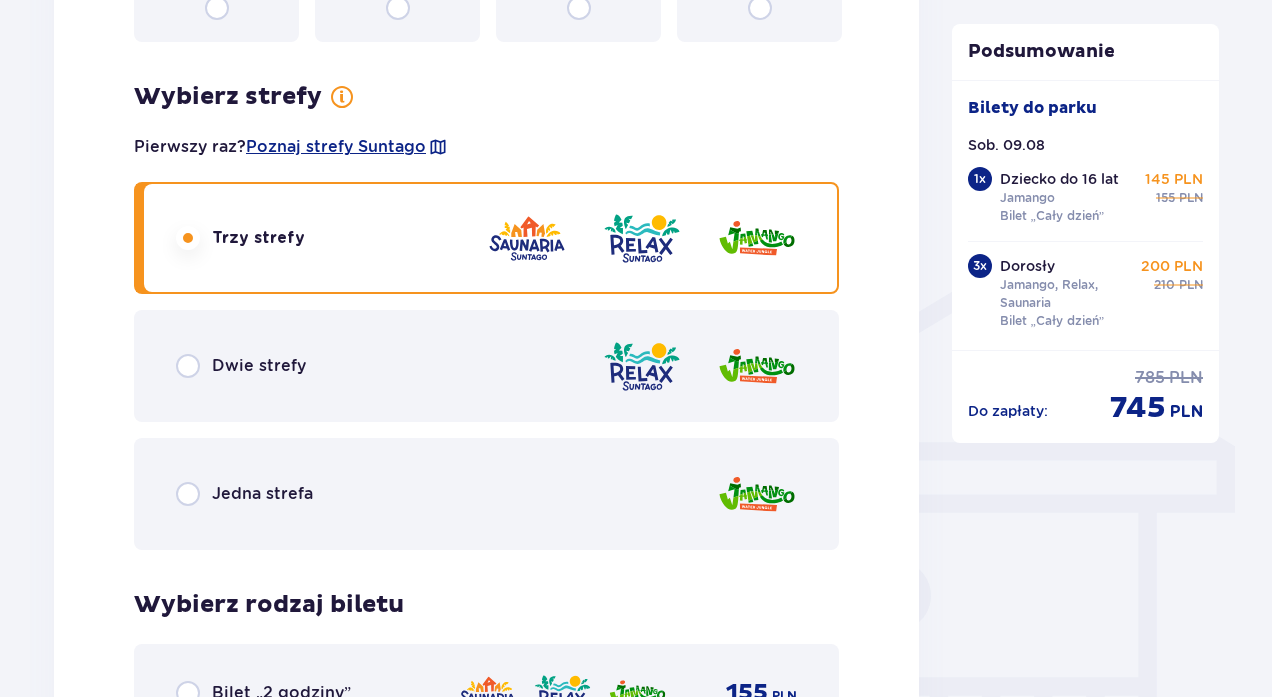 click at bounding box center [188, 366] 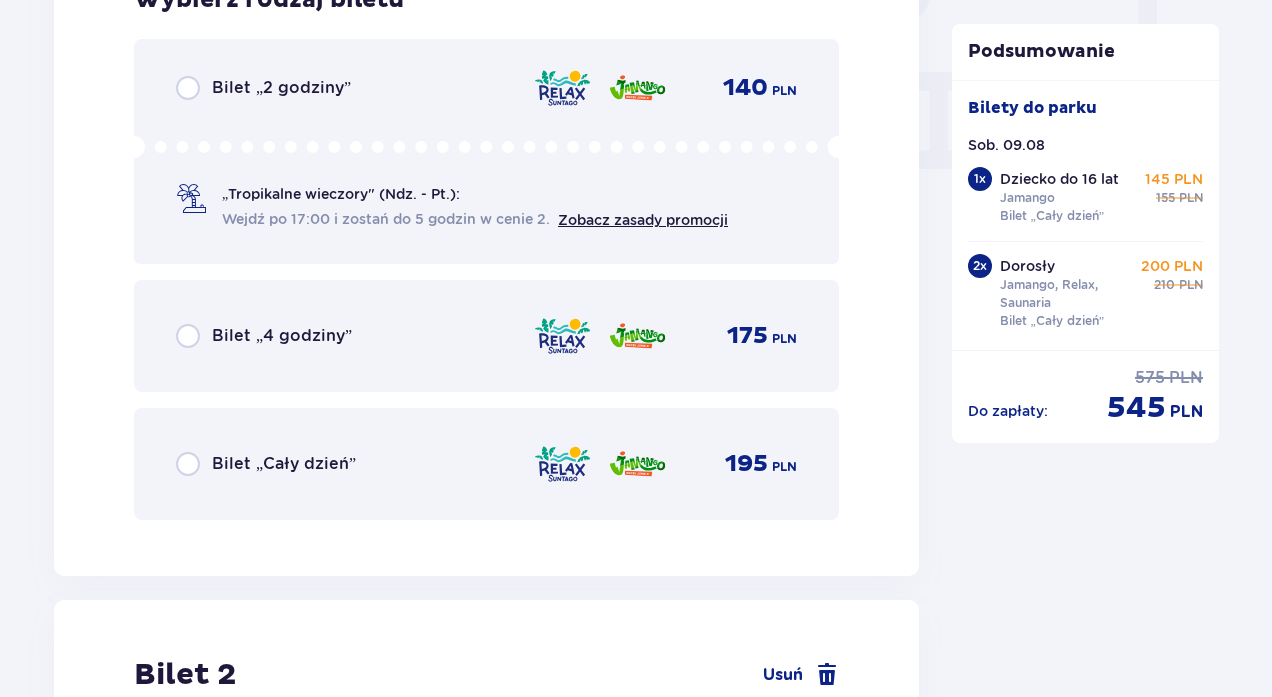 scroll, scrollTop: 2003, scrollLeft: 0, axis: vertical 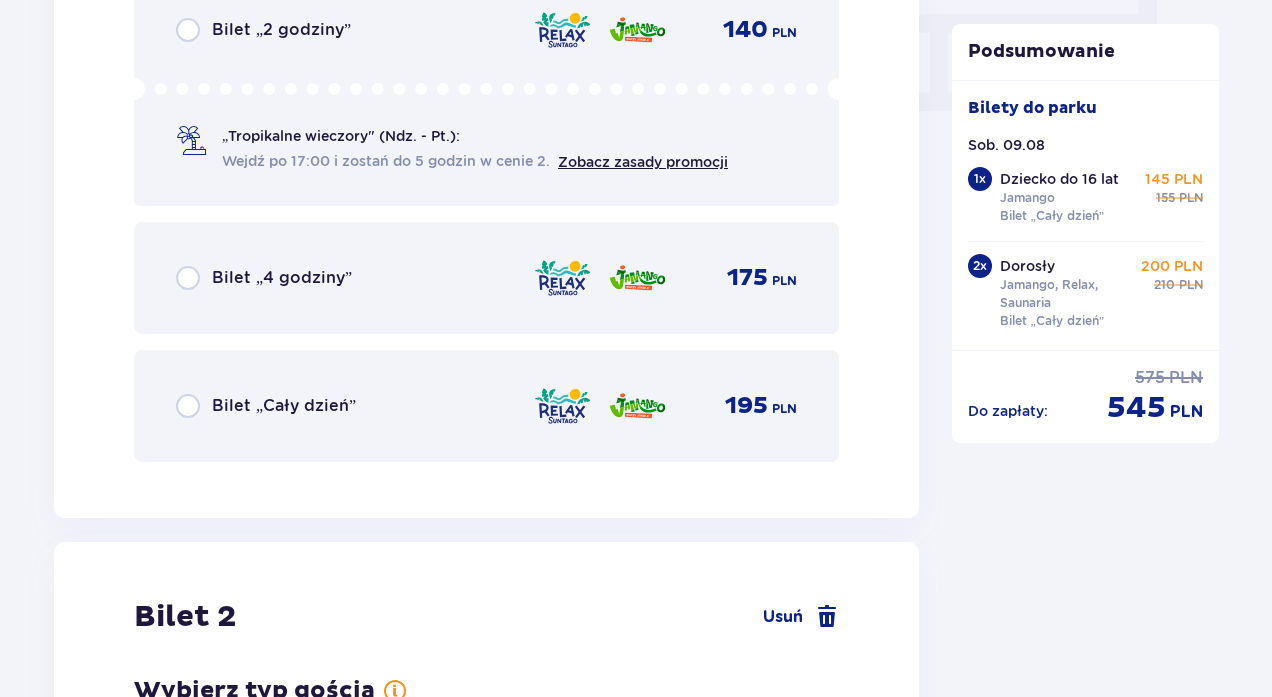 click at bounding box center (188, 406) 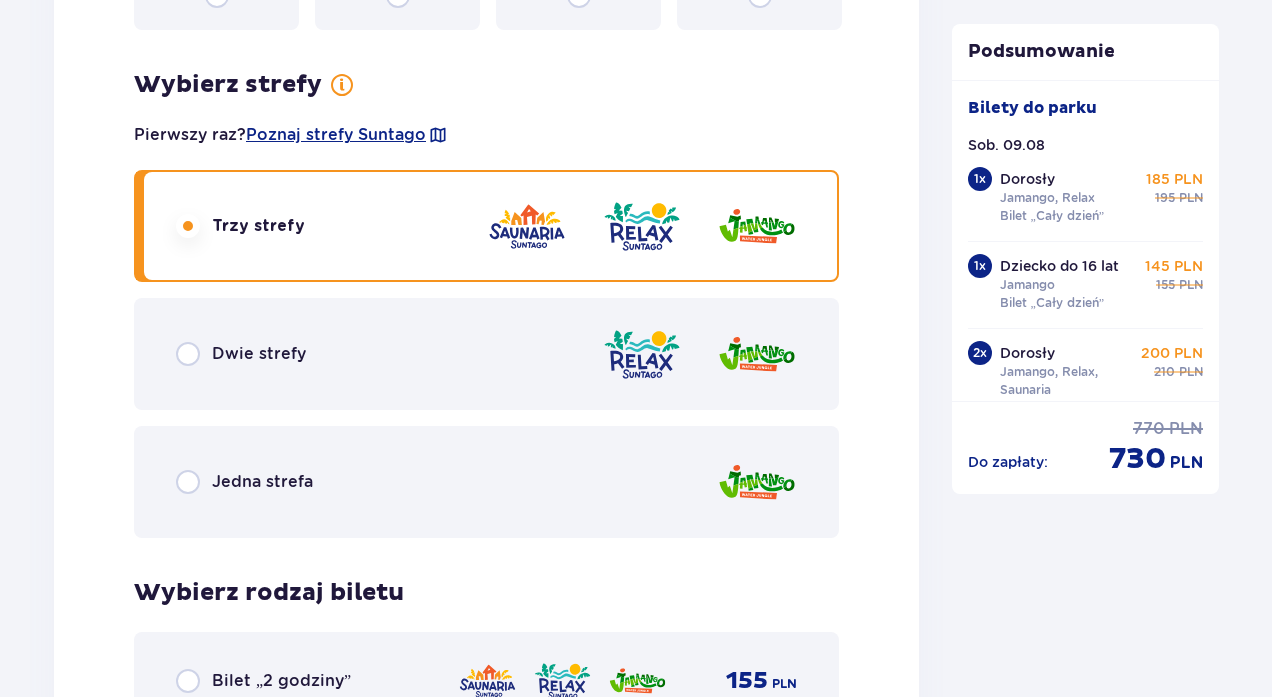 scroll, scrollTop: 4569, scrollLeft: 0, axis: vertical 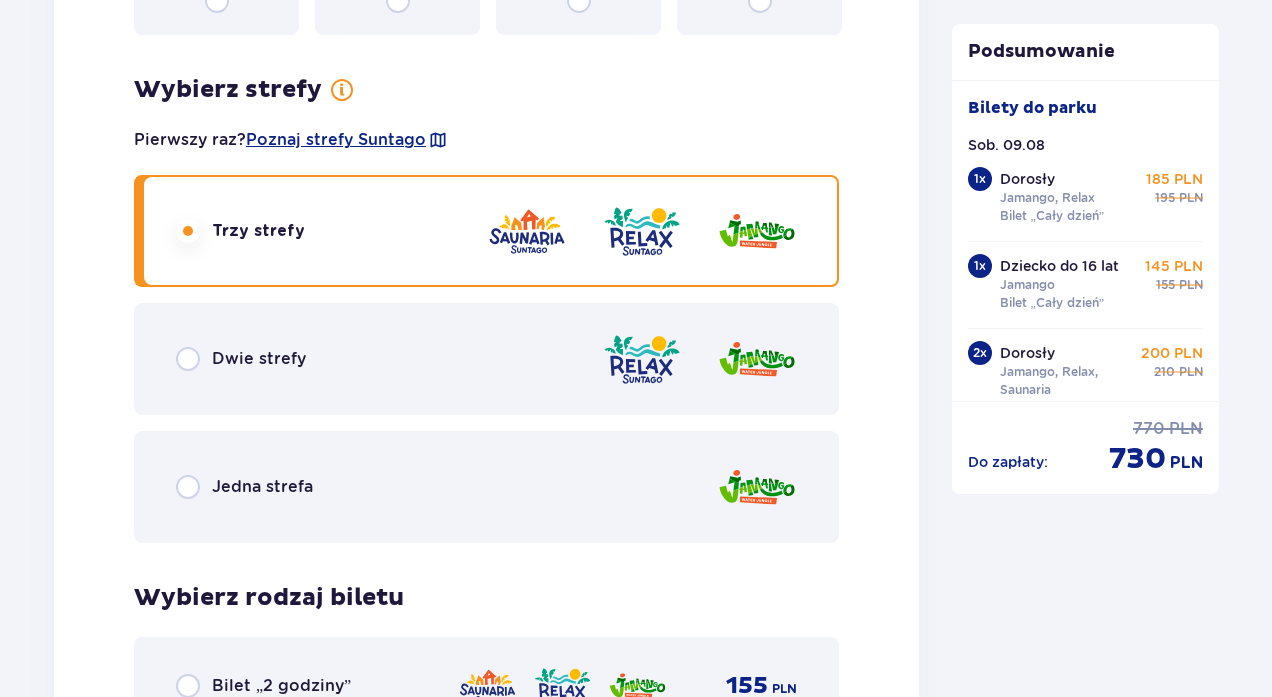 click at bounding box center [188, 359] 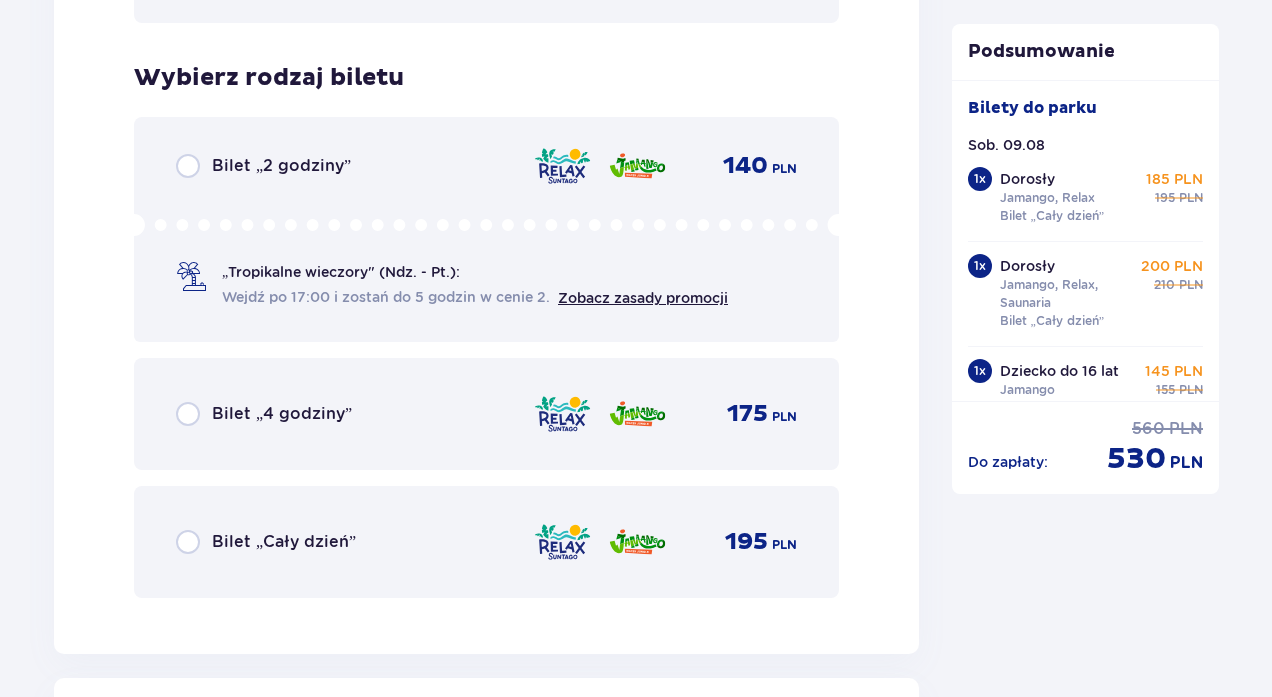 scroll, scrollTop: 5145, scrollLeft: 0, axis: vertical 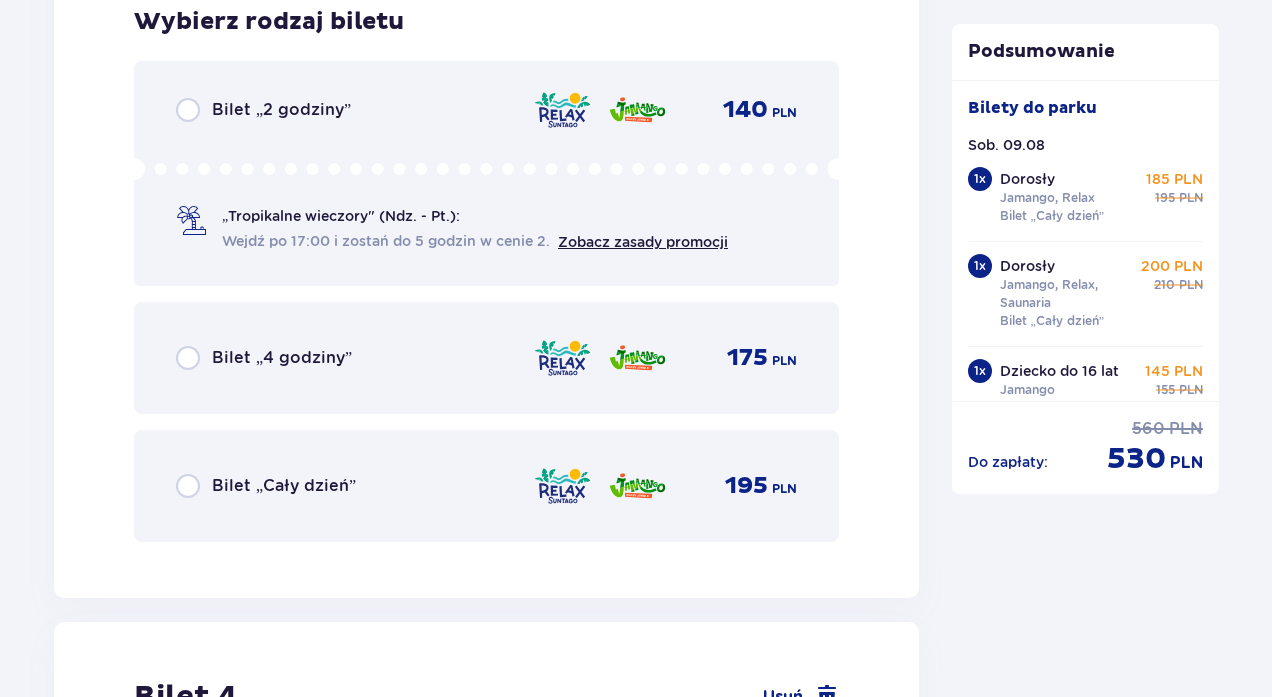 click at bounding box center [188, 486] 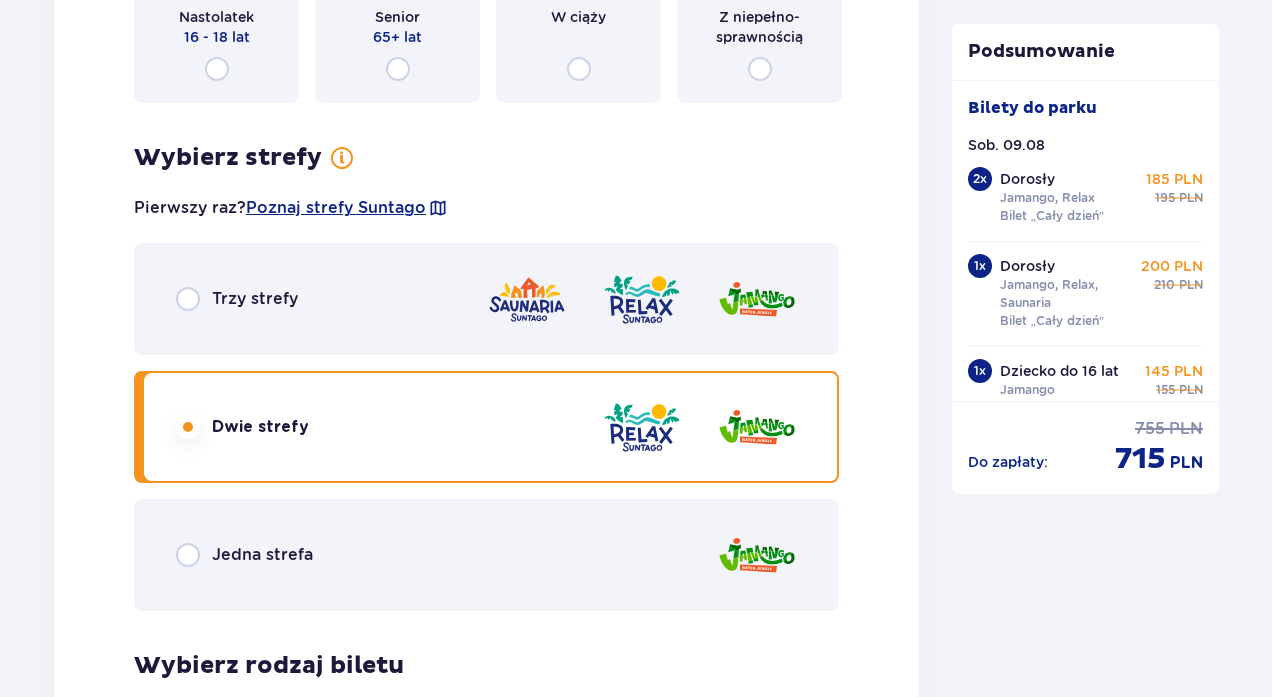 scroll, scrollTop: 4499, scrollLeft: 0, axis: vertical 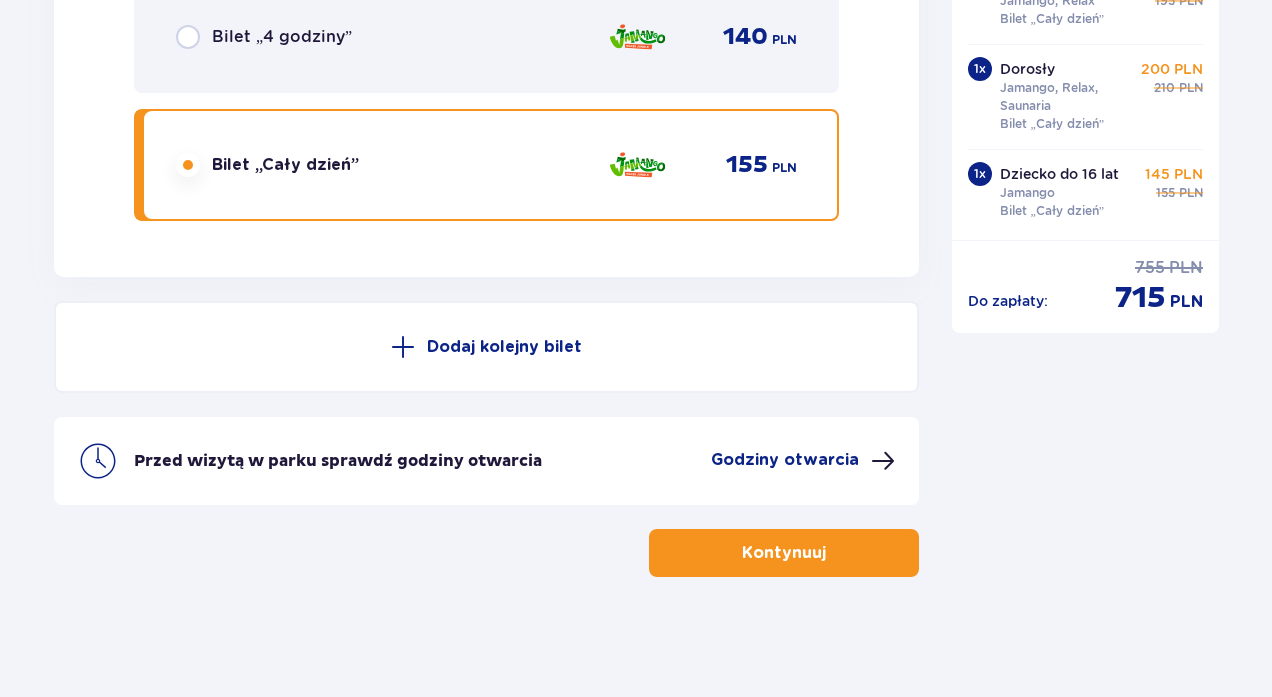 click on "Godziny otwarcia" at bounding box center [785, 460] 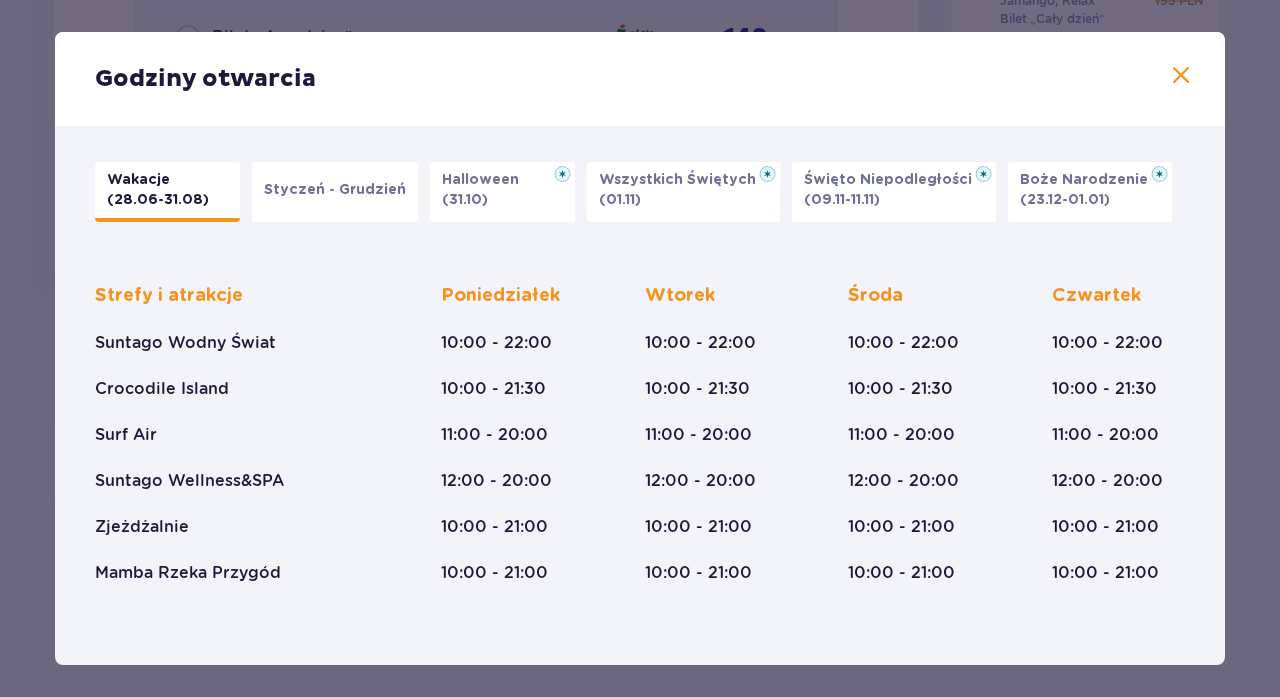 scroll, scrollTop: 0, scrollLeft: 0, axis: both 